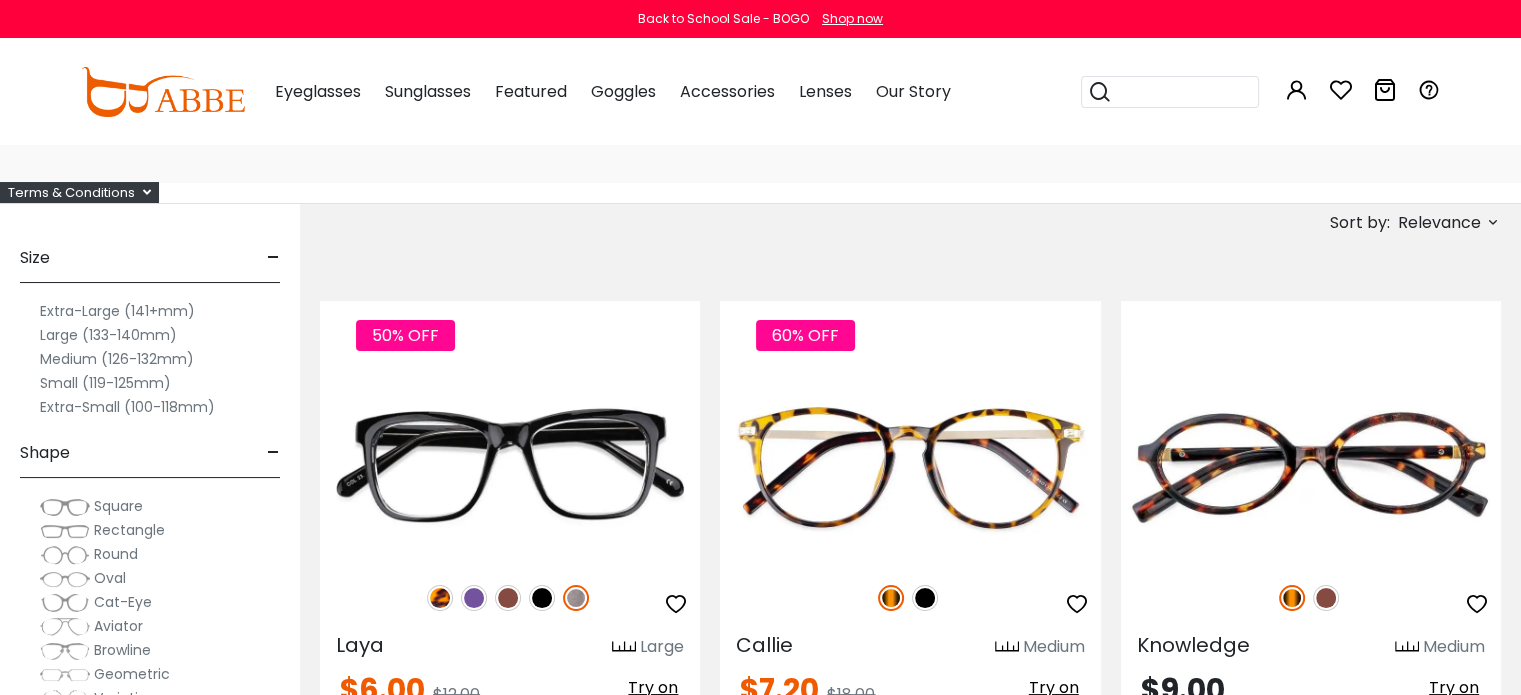 scroll, scrollTop: 0, scrollLeft: 0, axis: both 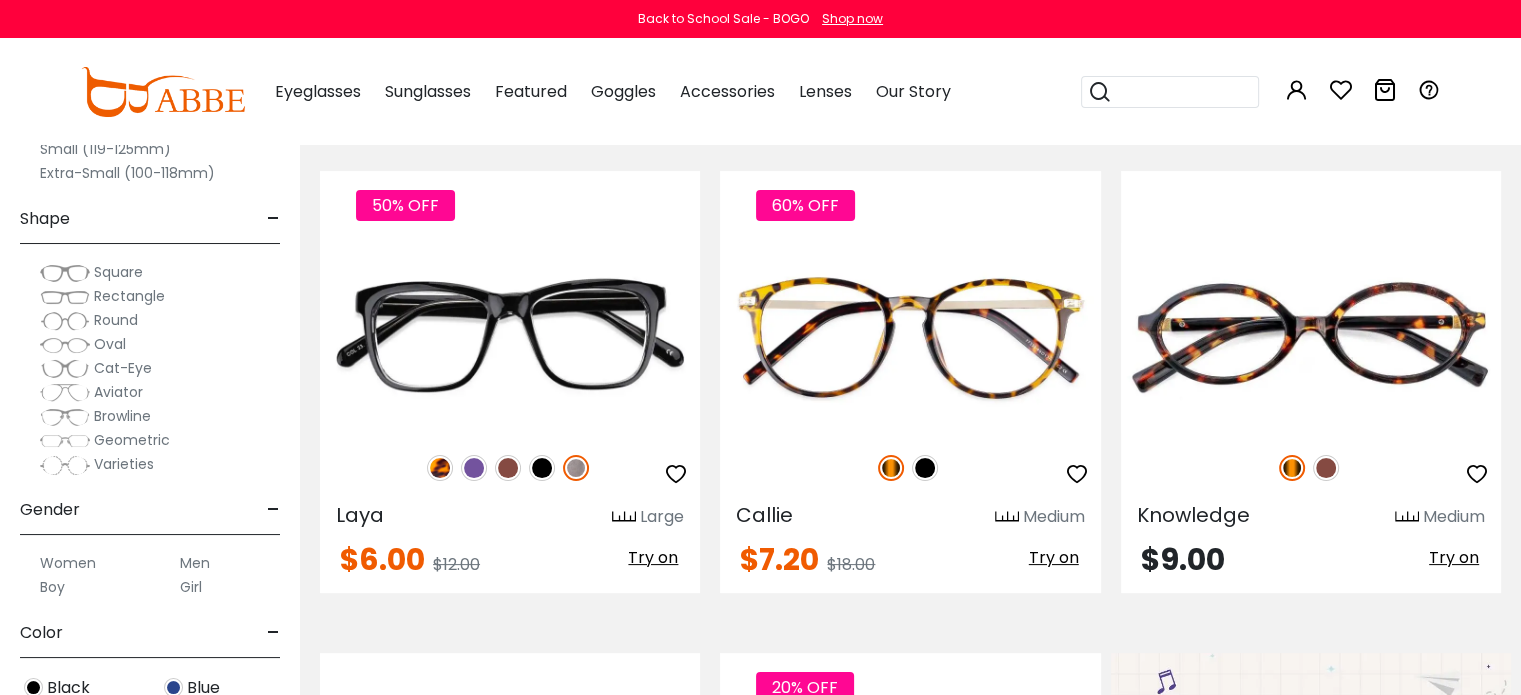 click on "Round" at bounding box center [116, 320] 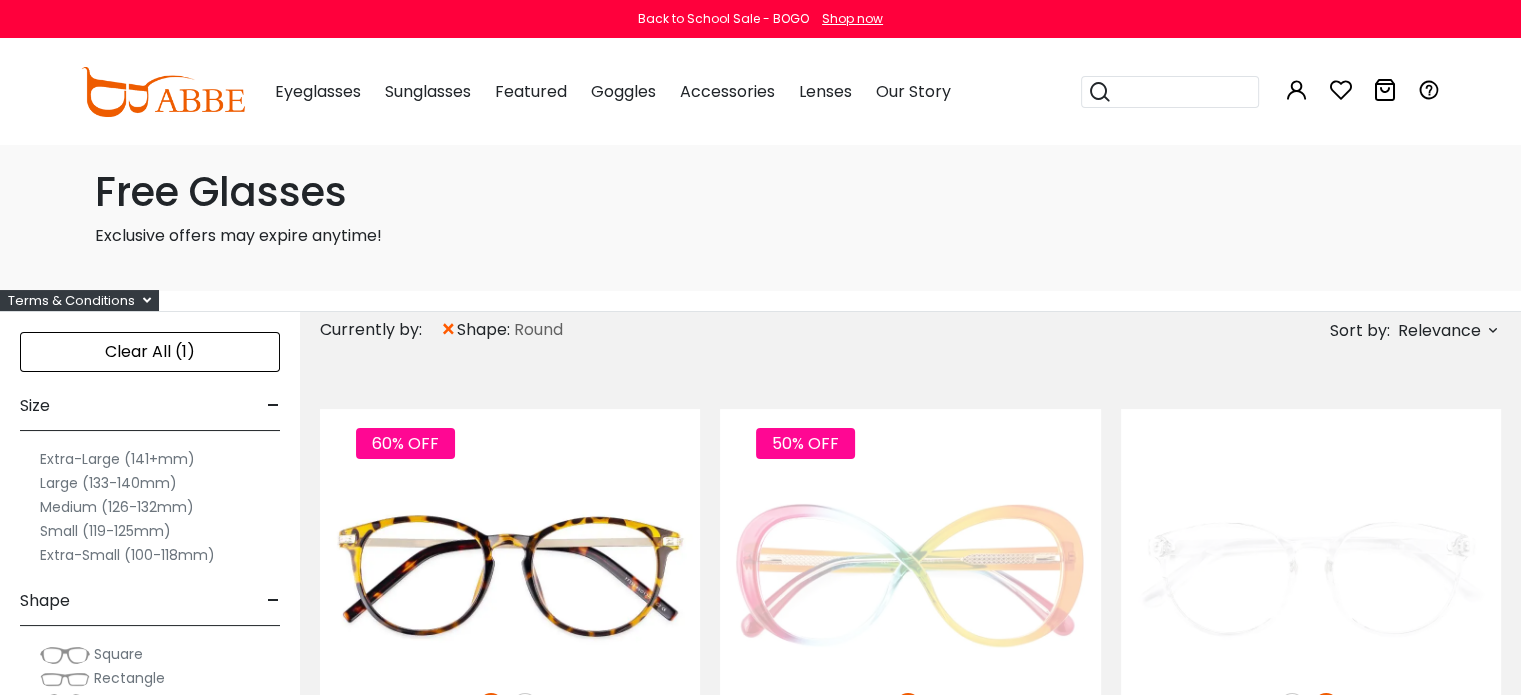 scroll, scrollTop: 0, scrollLeft: 0, axis: both 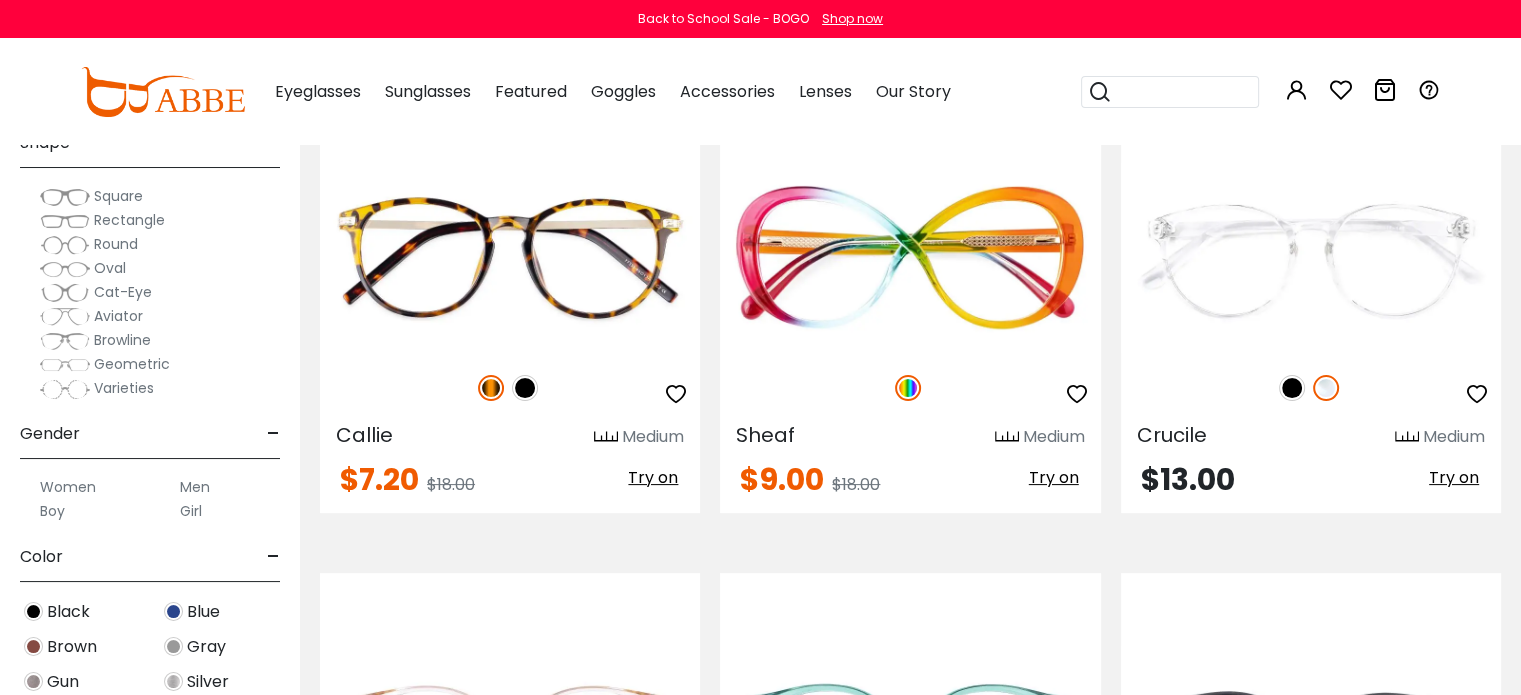 click on "Men" at bounding box center [195, 487] 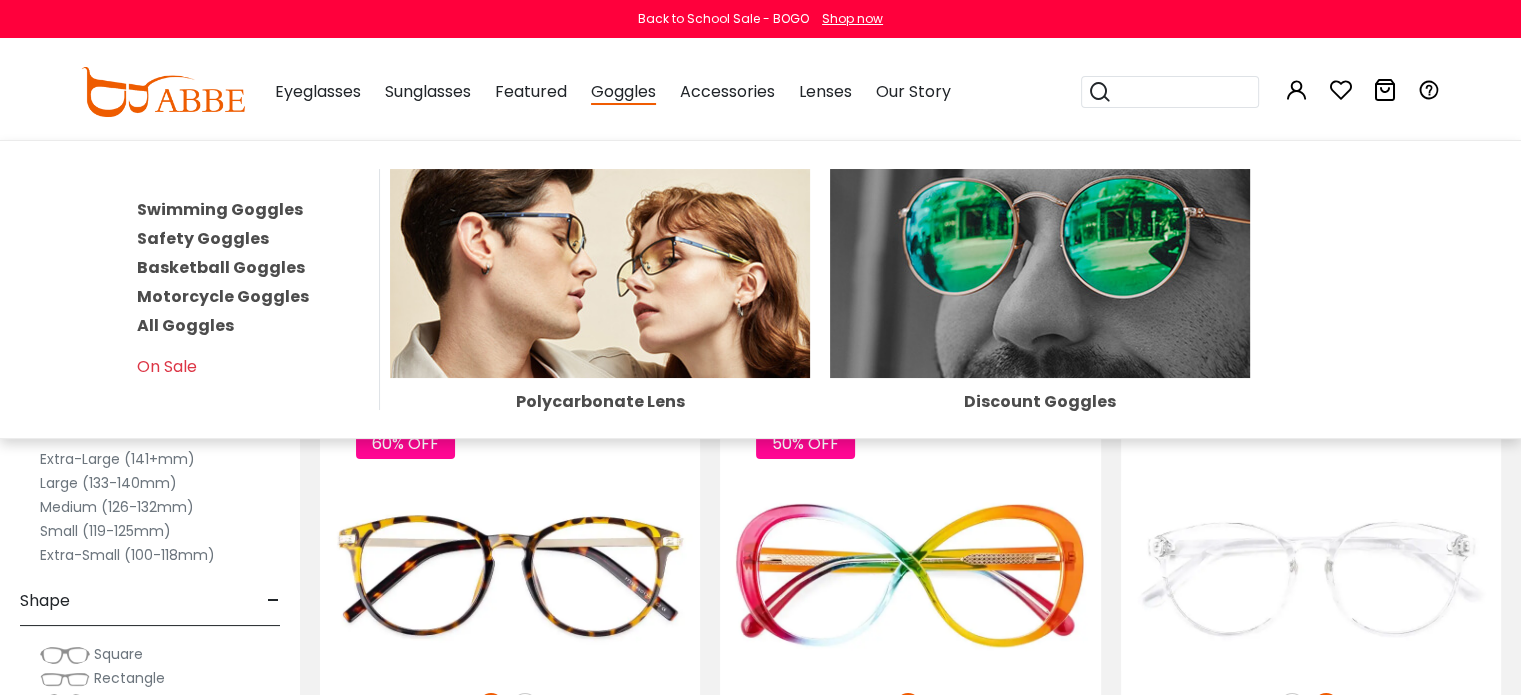 scroll, scrollTop: 0, scrollLeft: 0, axis: both 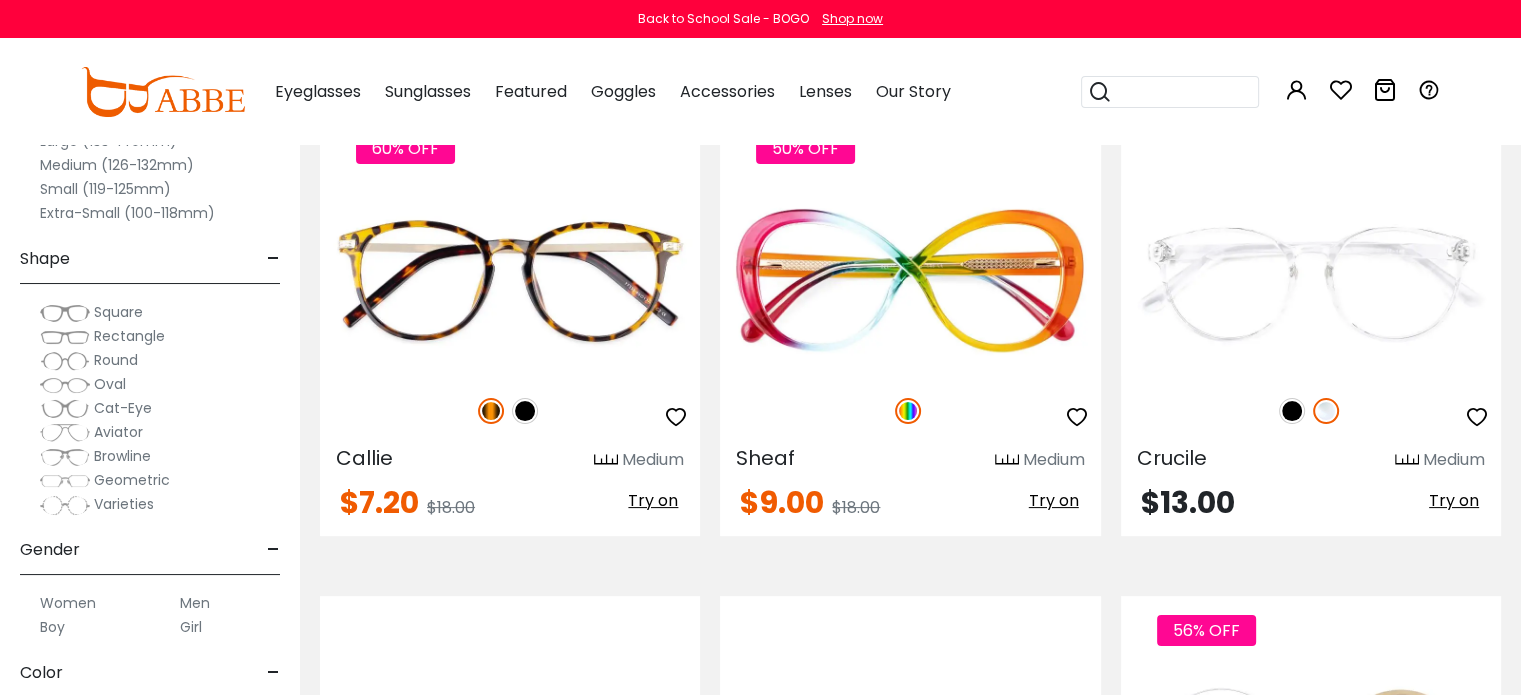 click on "Men" at bounding box center (195, 603) 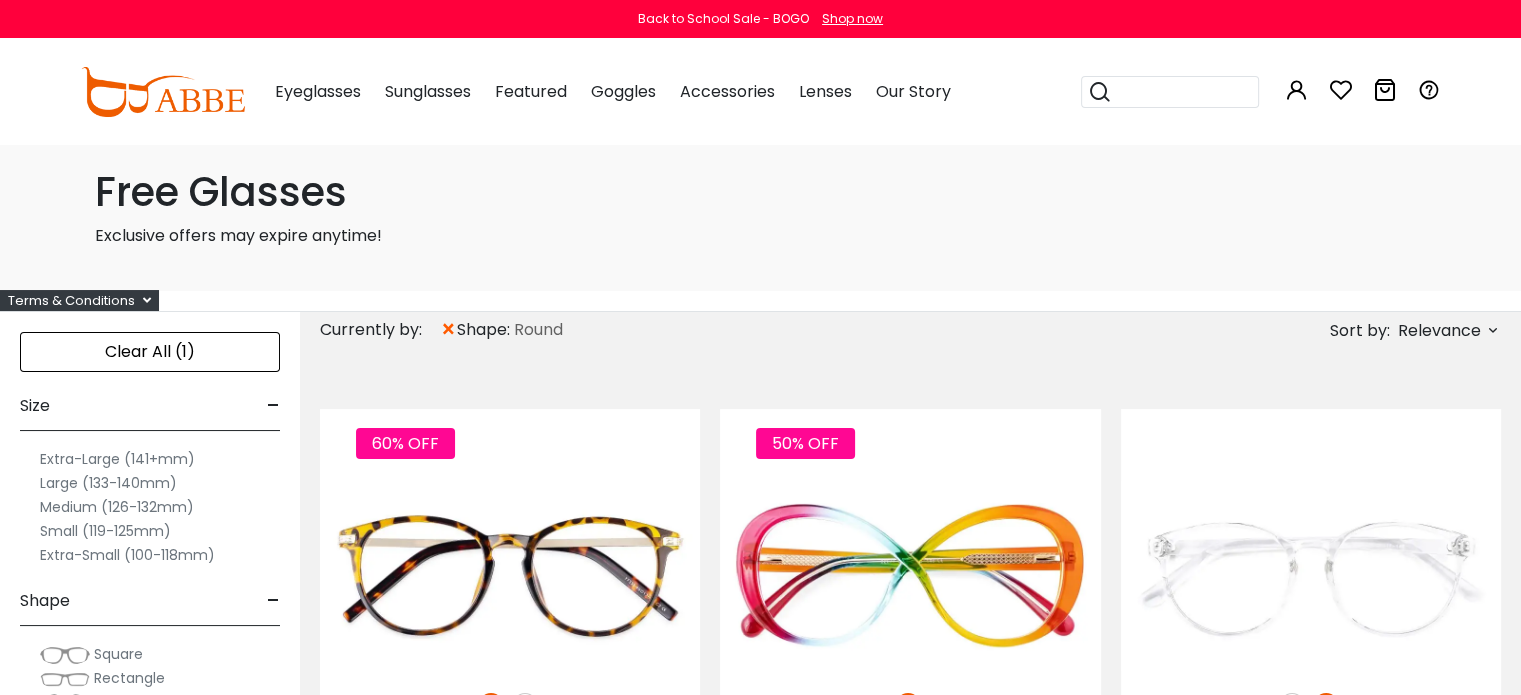scroll, scrollTop: 0, scrollLeft: 0, axis: both 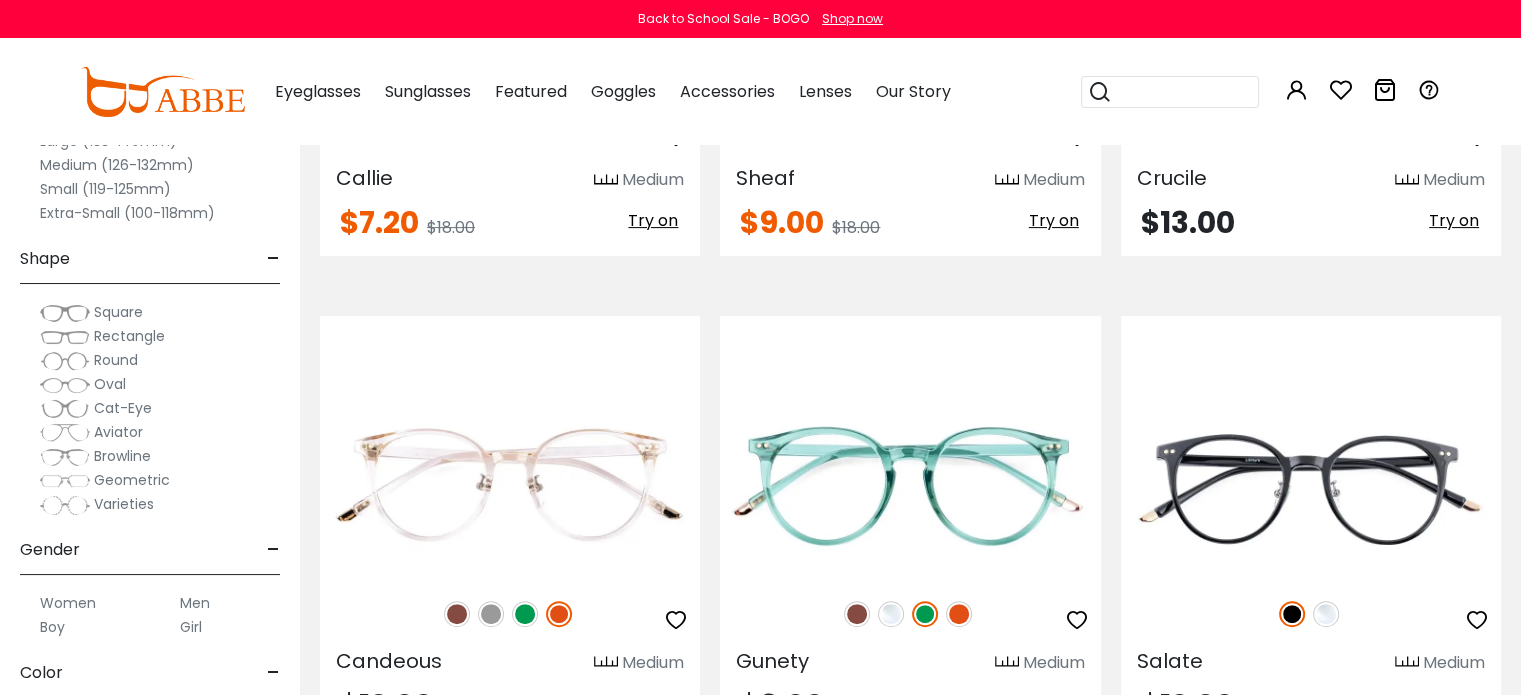 click on "Men" at bounding box center (195, 603) 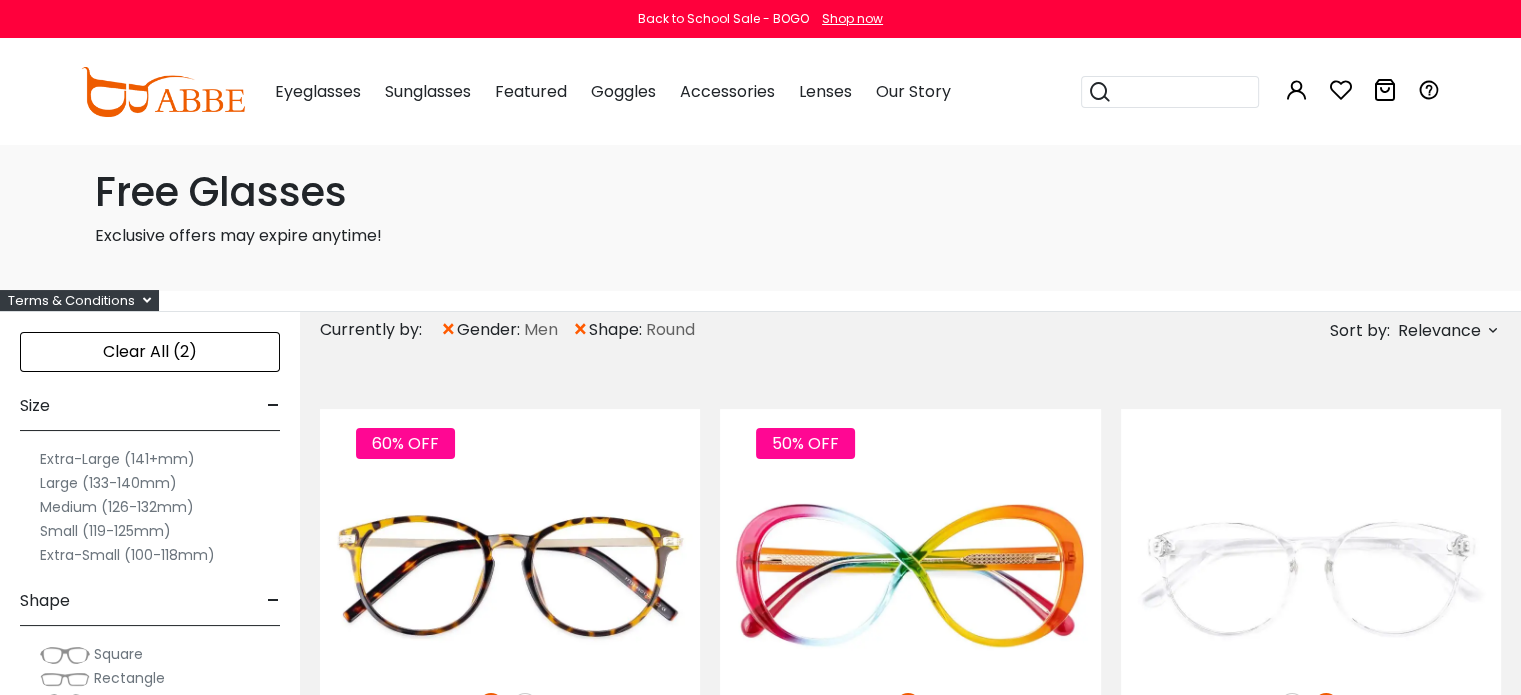 scroll, scrollTop: 0, scrollLeft: 0, axis: both 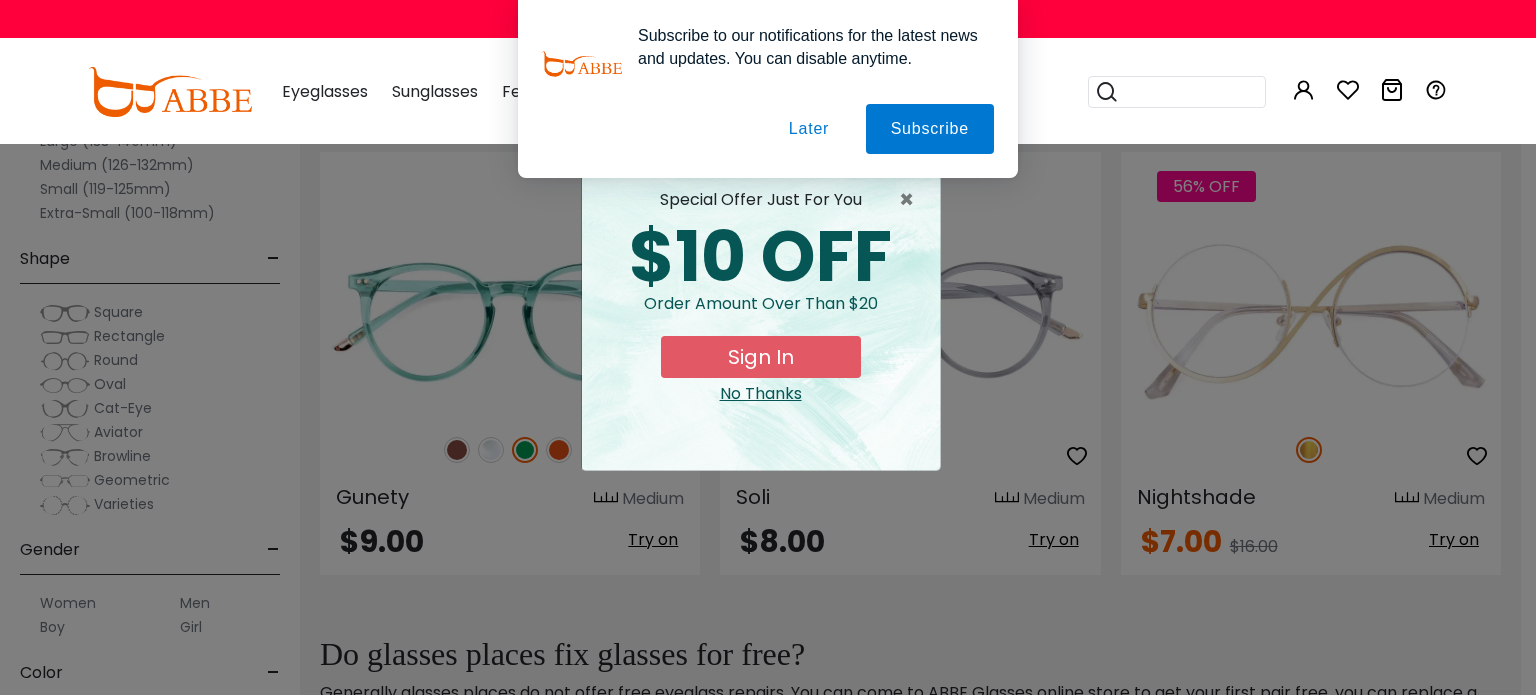 click on "Later" at bounding box center [0, 0] 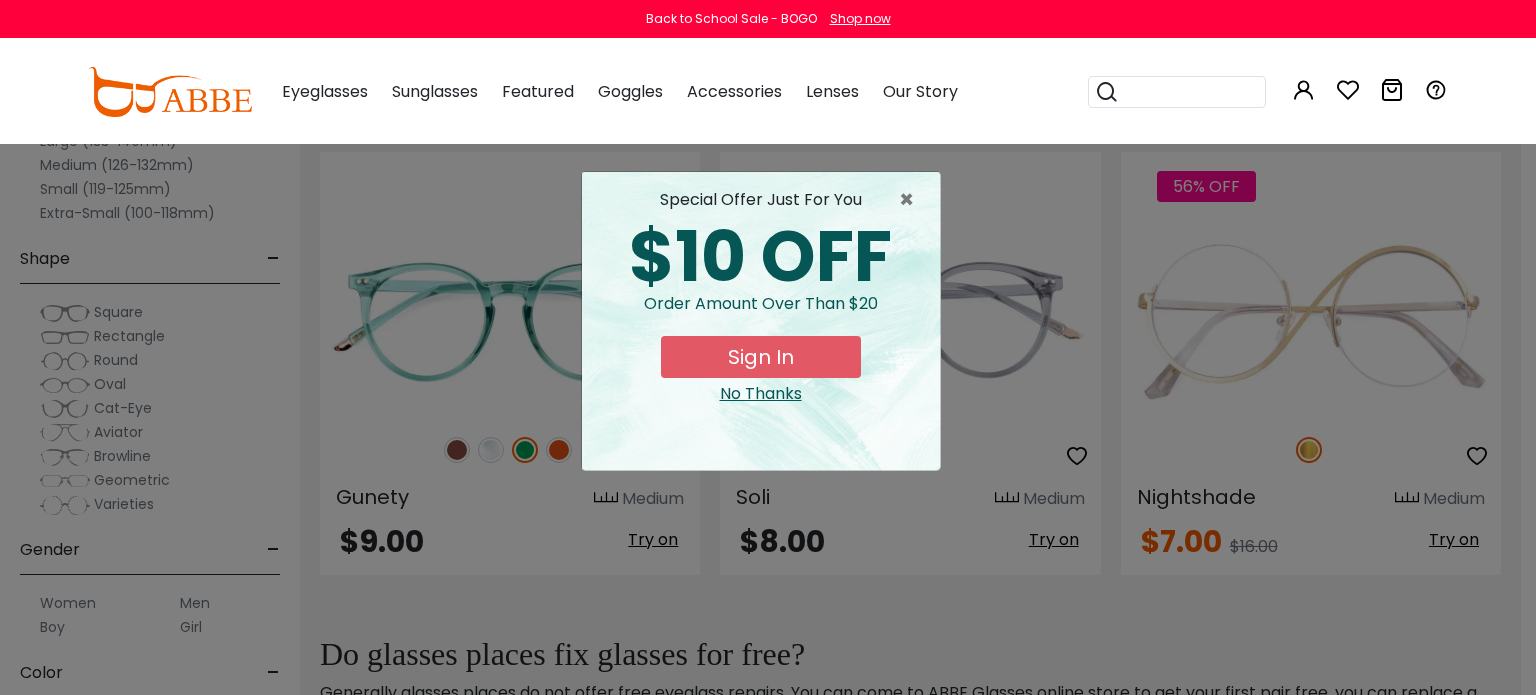 click on "No Thanks" at bounding box center [761, 394] 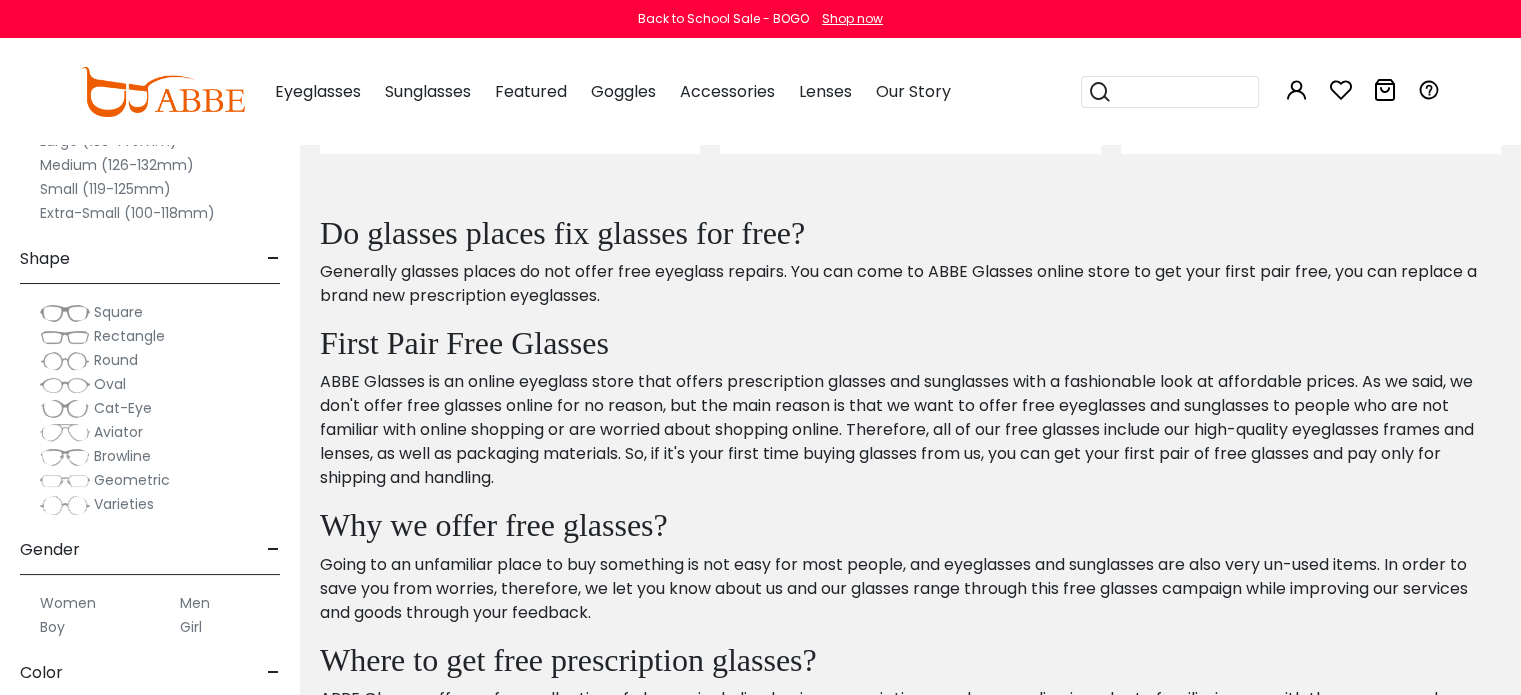 scroll, scrollTop: 1160, scrollLeft: 0, axis: vertical 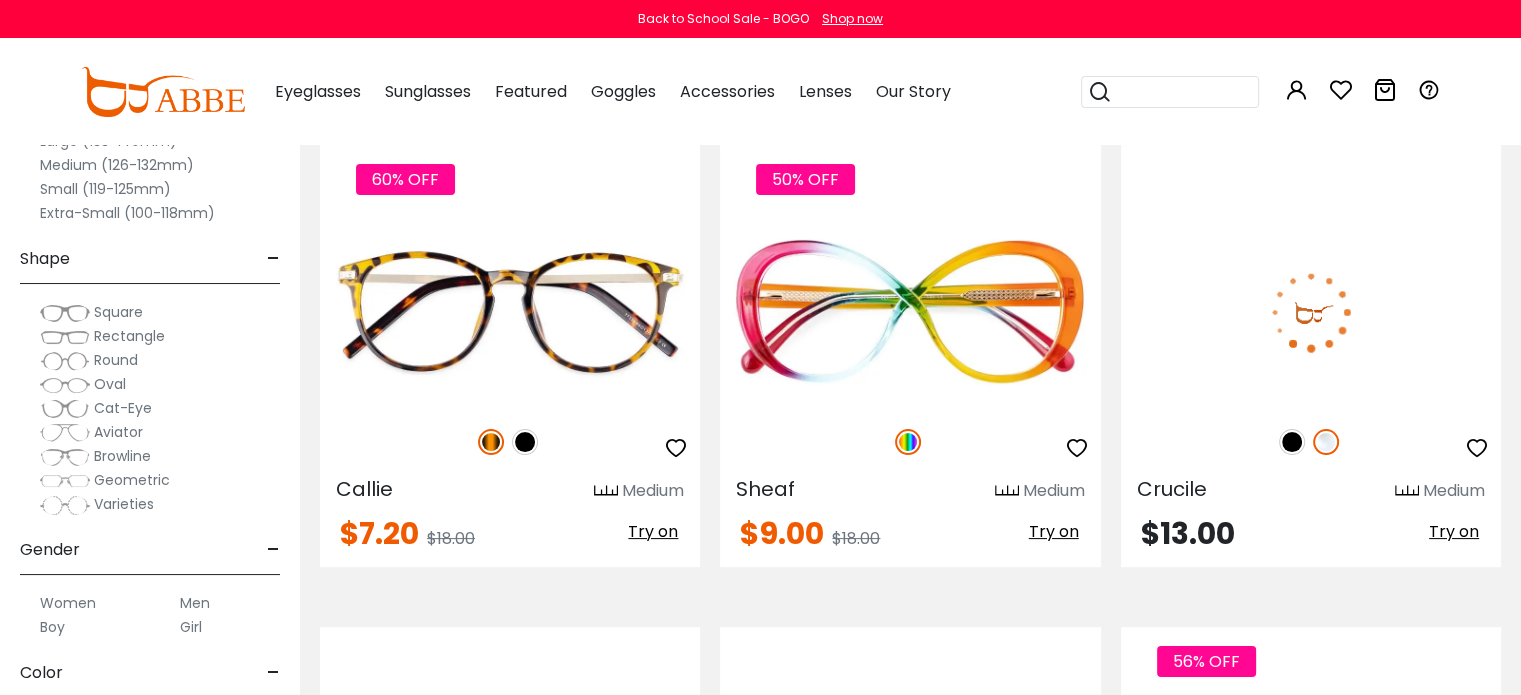 click at bounding box center [1292, 442] 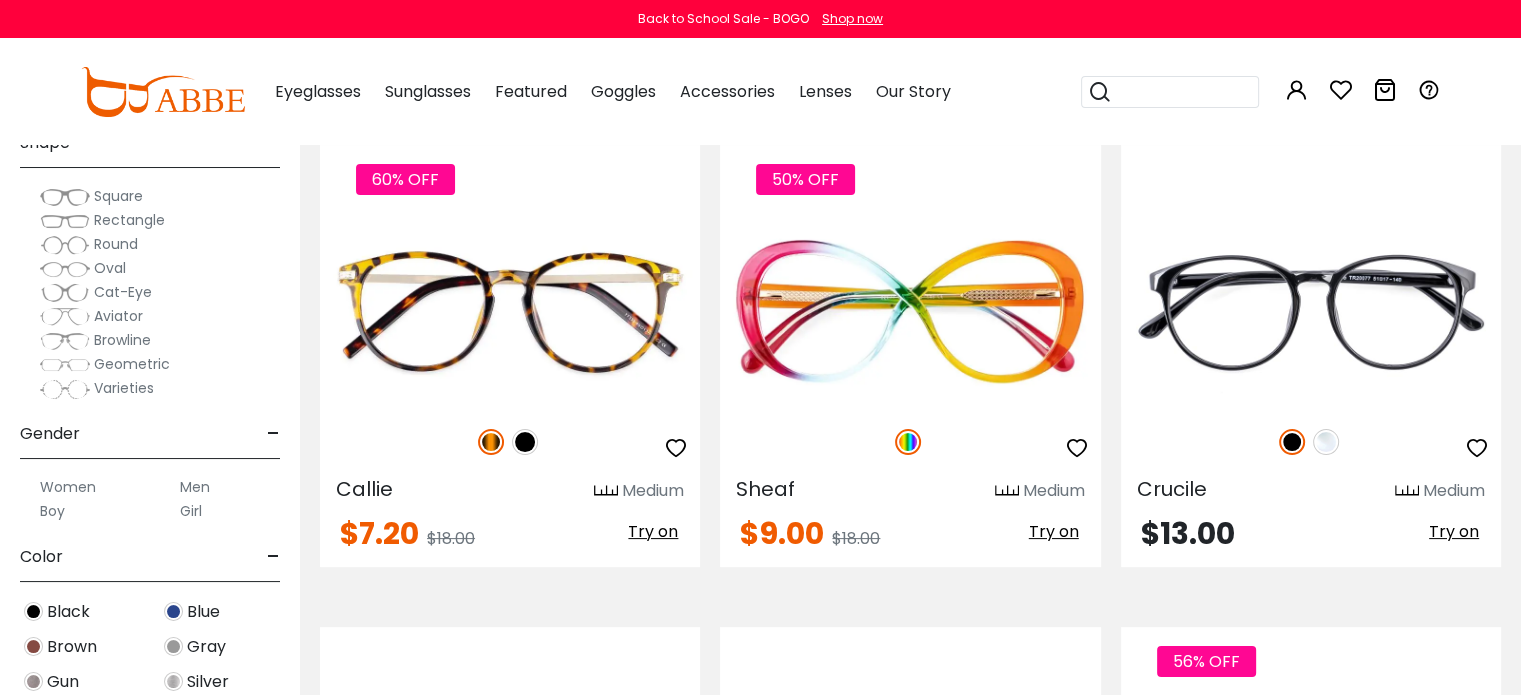 scroll, scrollTop: 0, scrollLeft: 0, axis: both 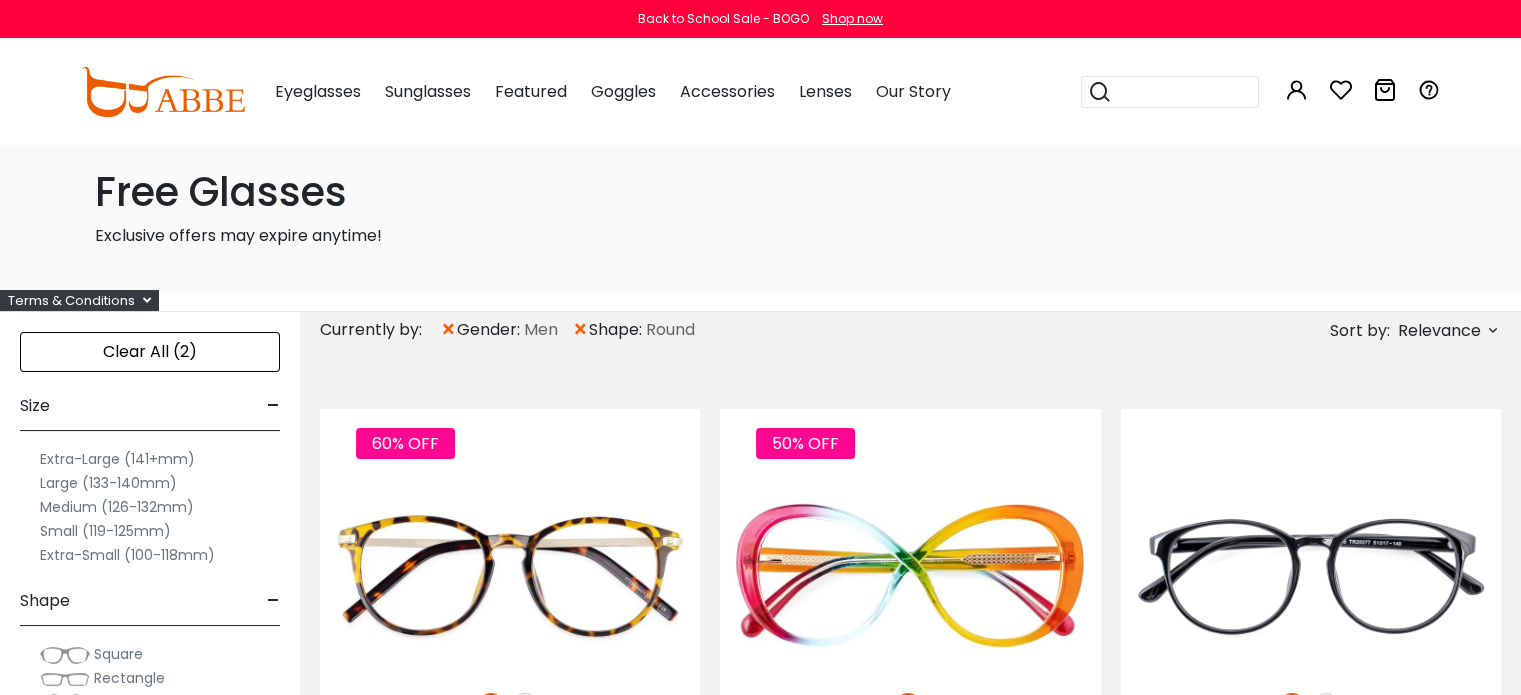 click on "×" at bounding box center (580, 330) 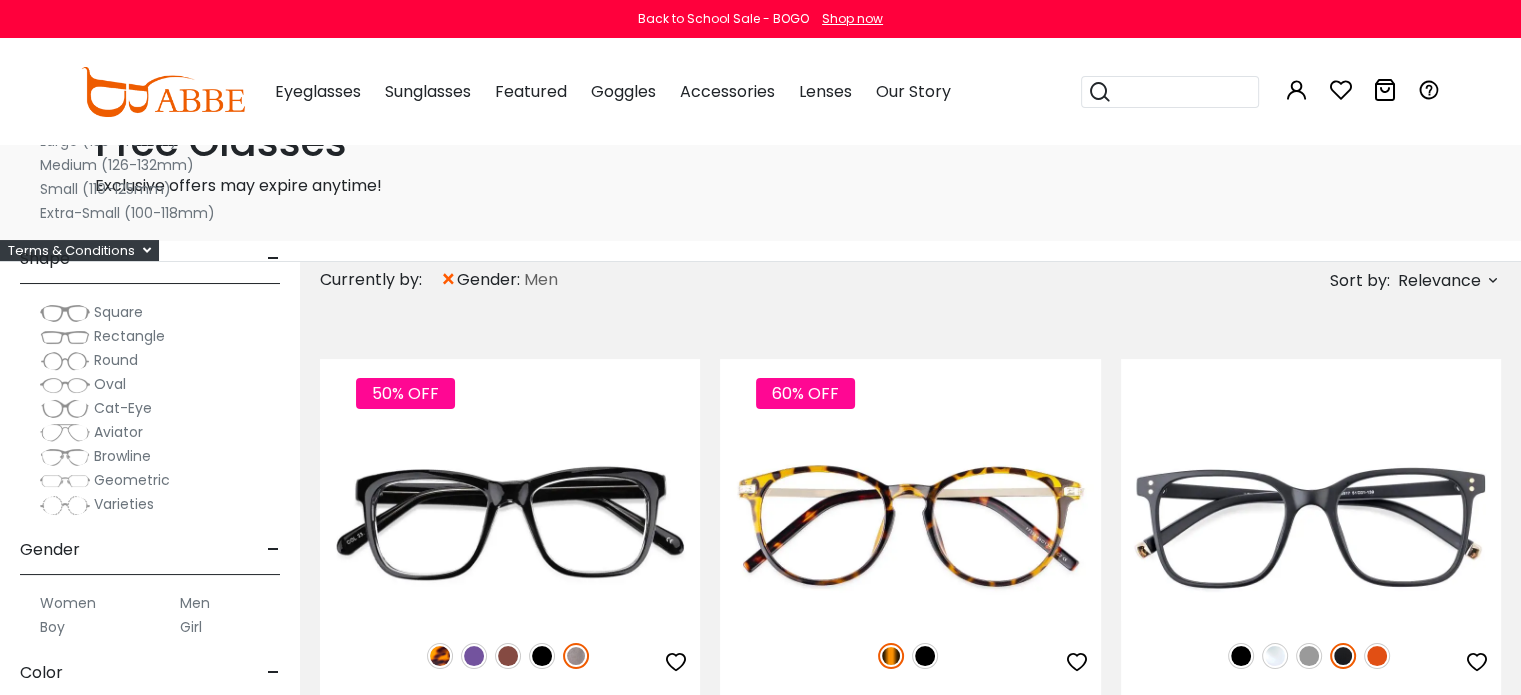 scroll, scrollTop: 220, scrollLeft: 0, axis: vertical 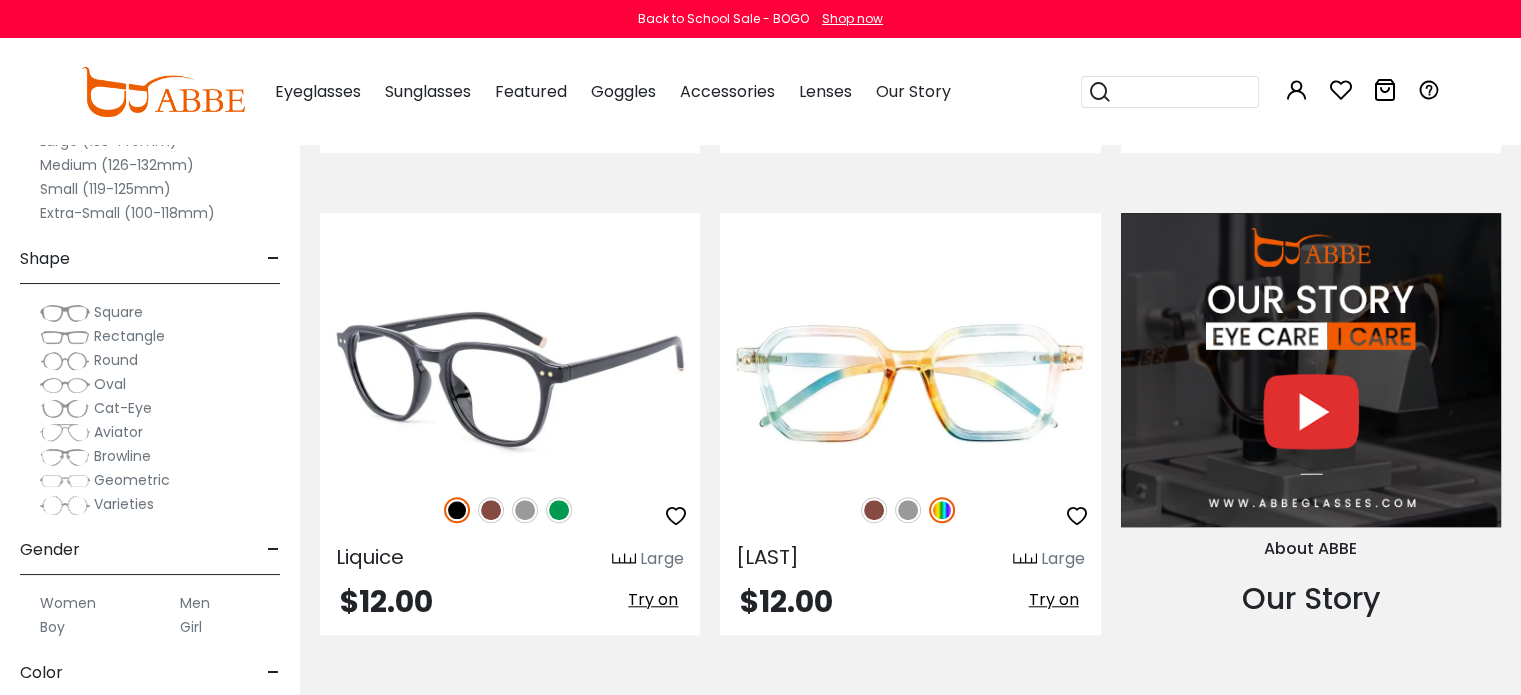 click at bounding box center [510, 380] 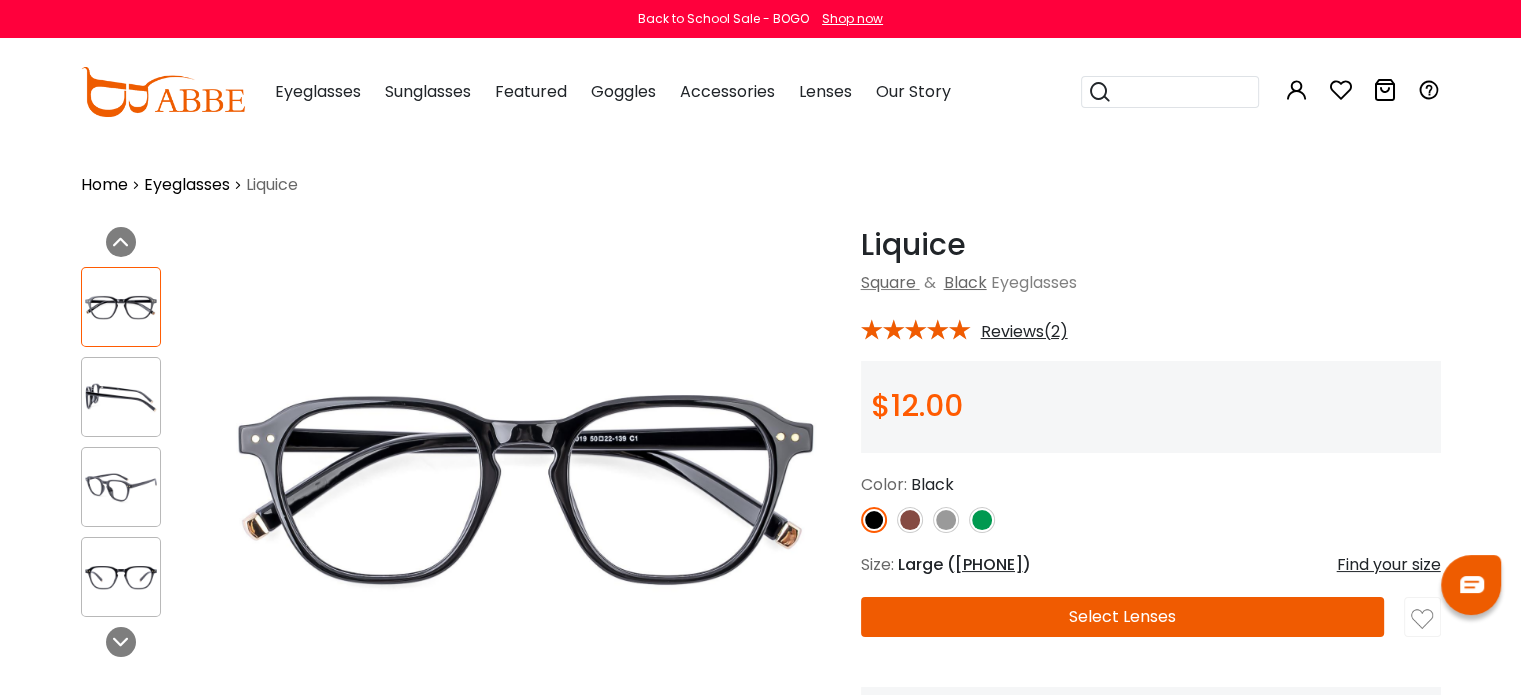 scroll, scrollTop: 0, scrollLeft: 0, axis: both 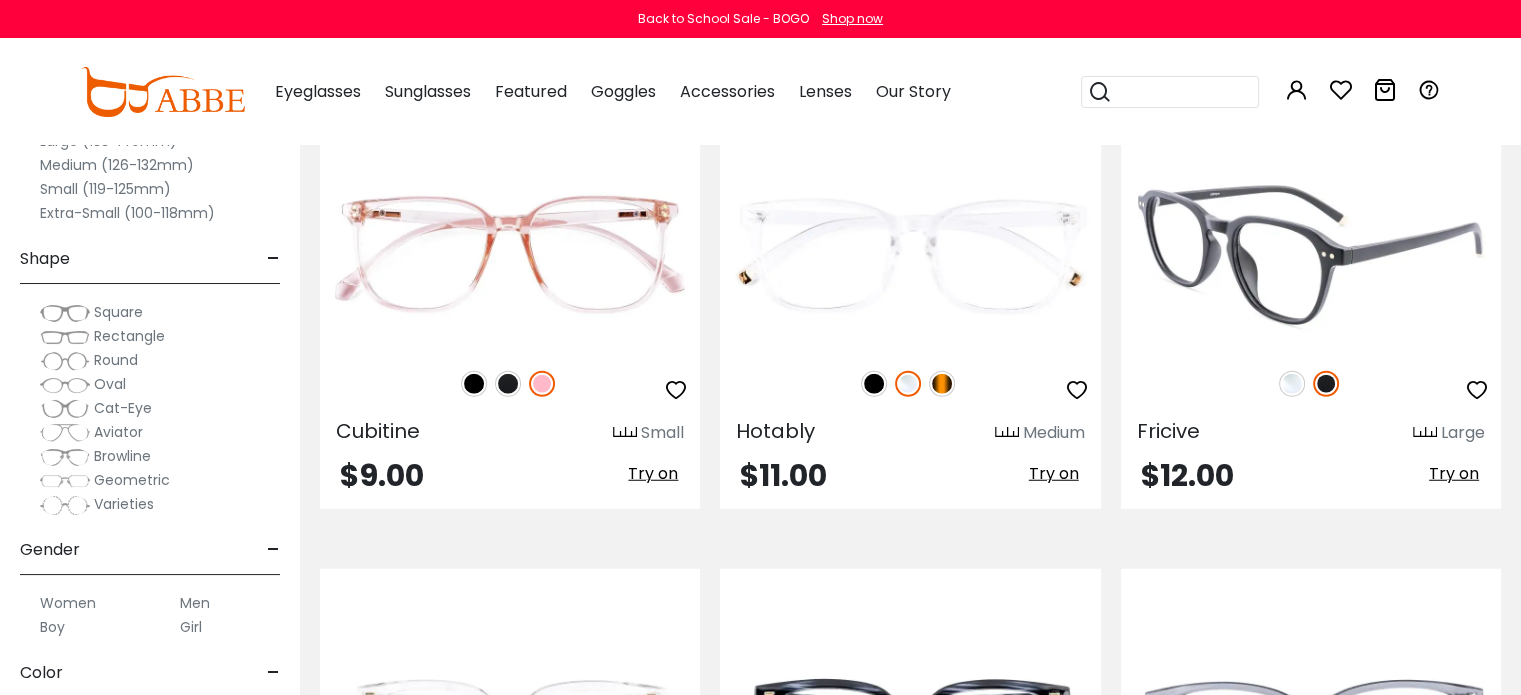click at bounding box center (1311, 254) 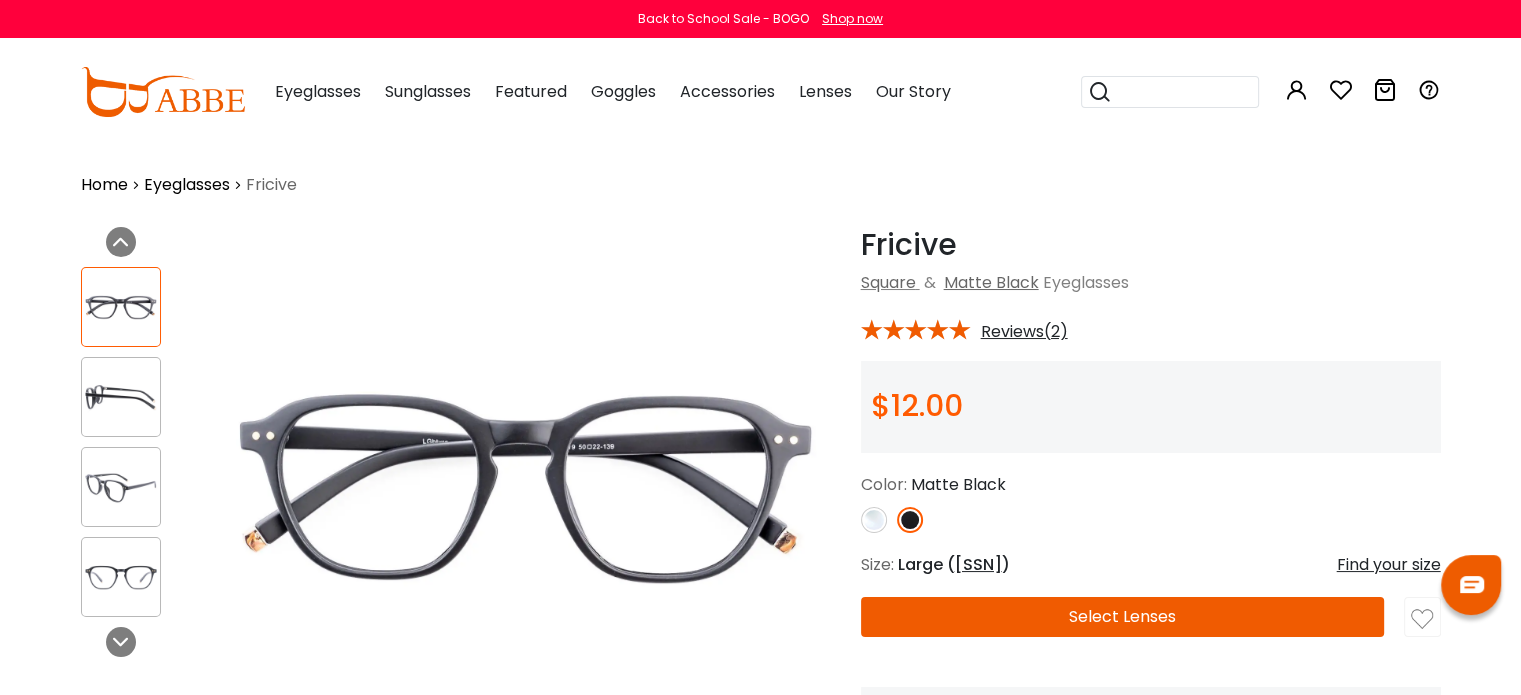 scroll, scrollTop: 0, scrollLeft: 0, axis: both 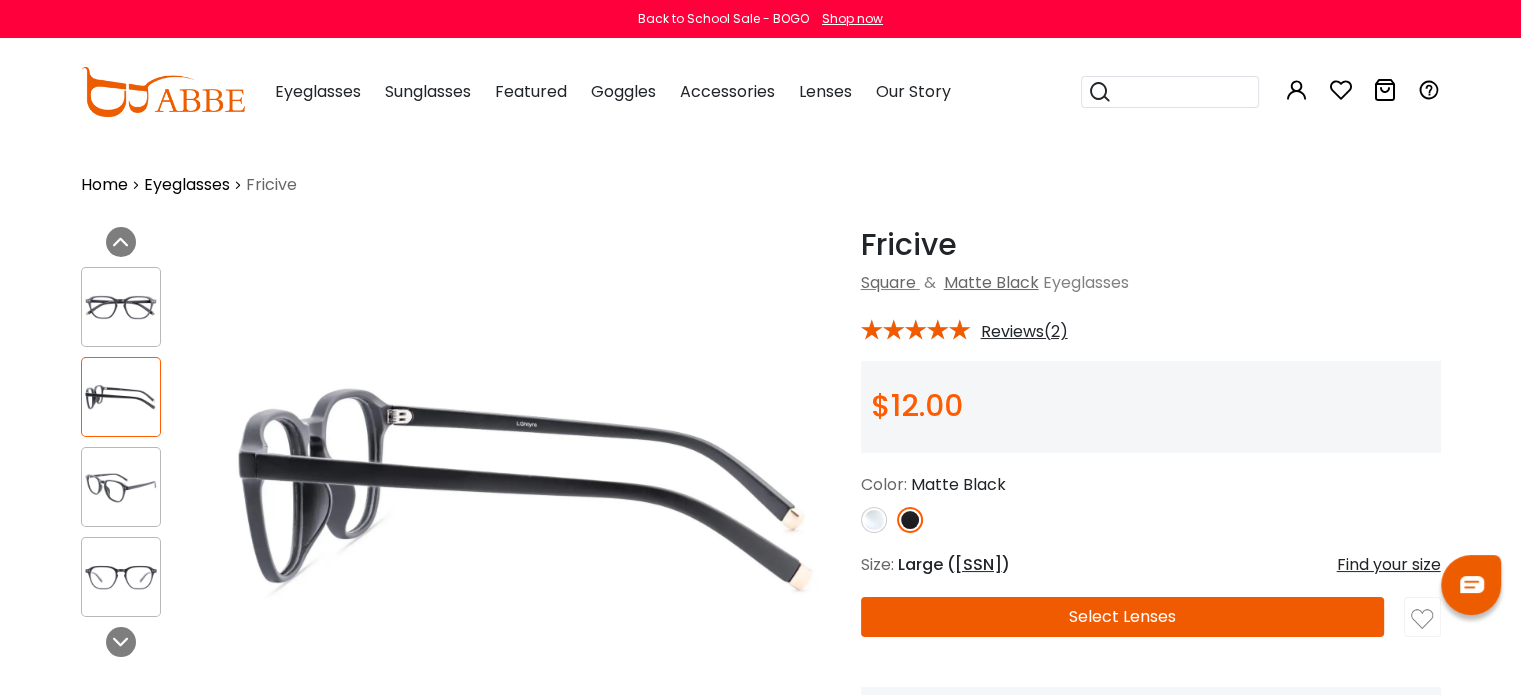 click at bounding box center [121, 487] 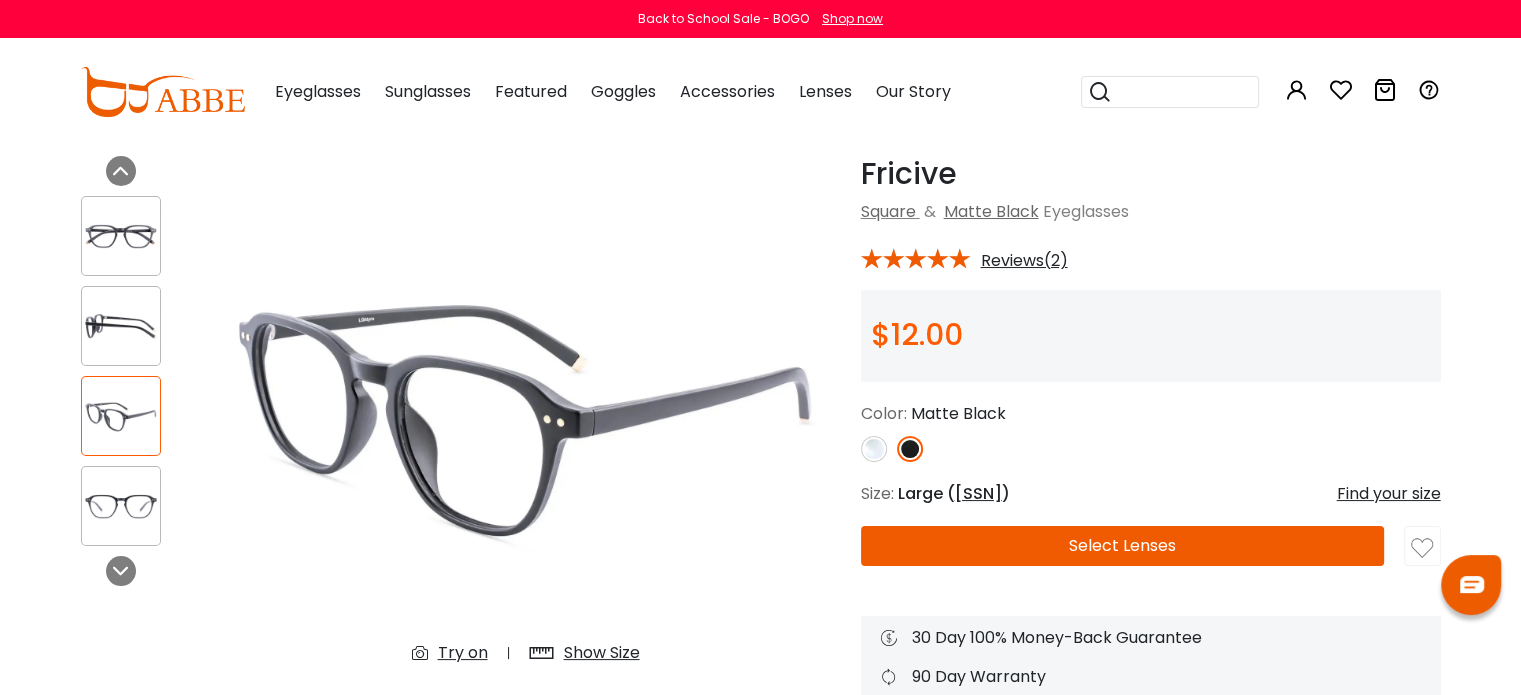 scroll, scrollTop: 79, scrollLeft: 0, axis: vertical 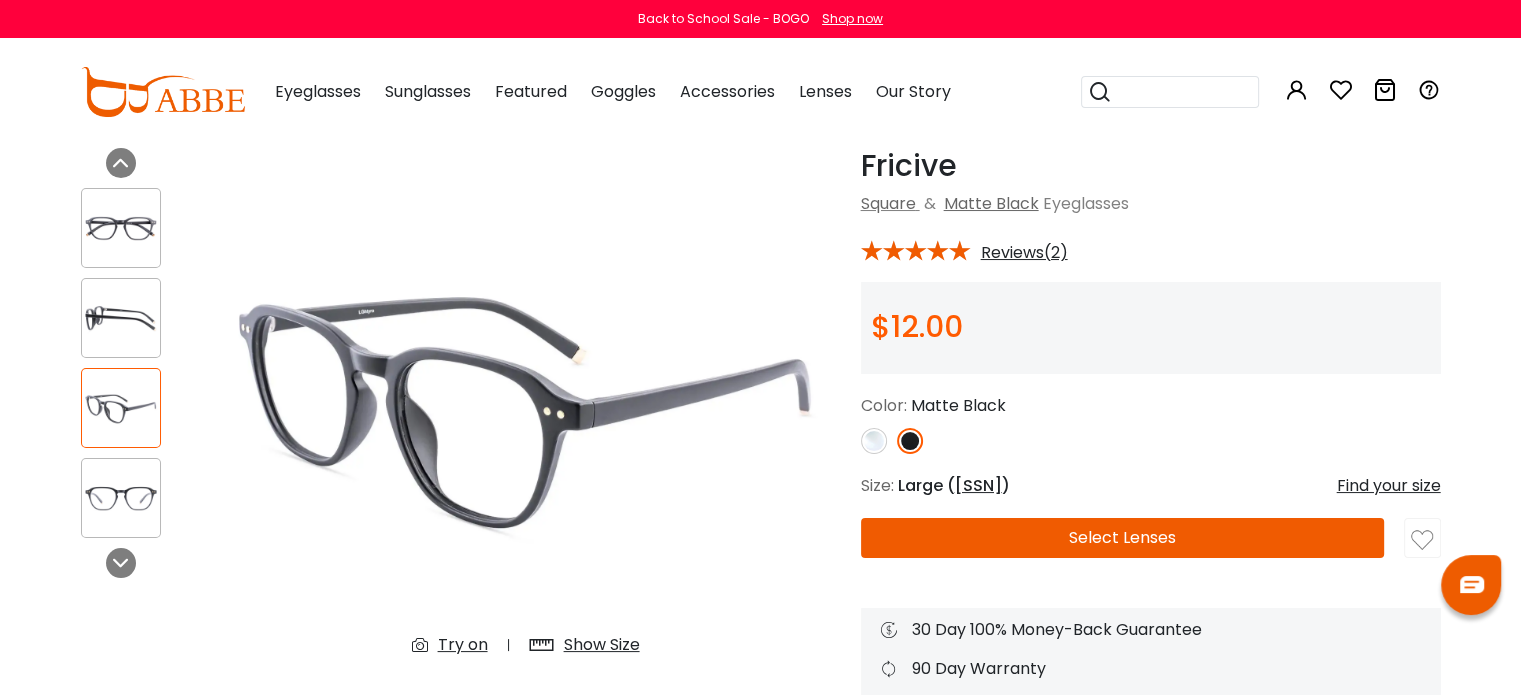 click at bounding box center (121, 498) 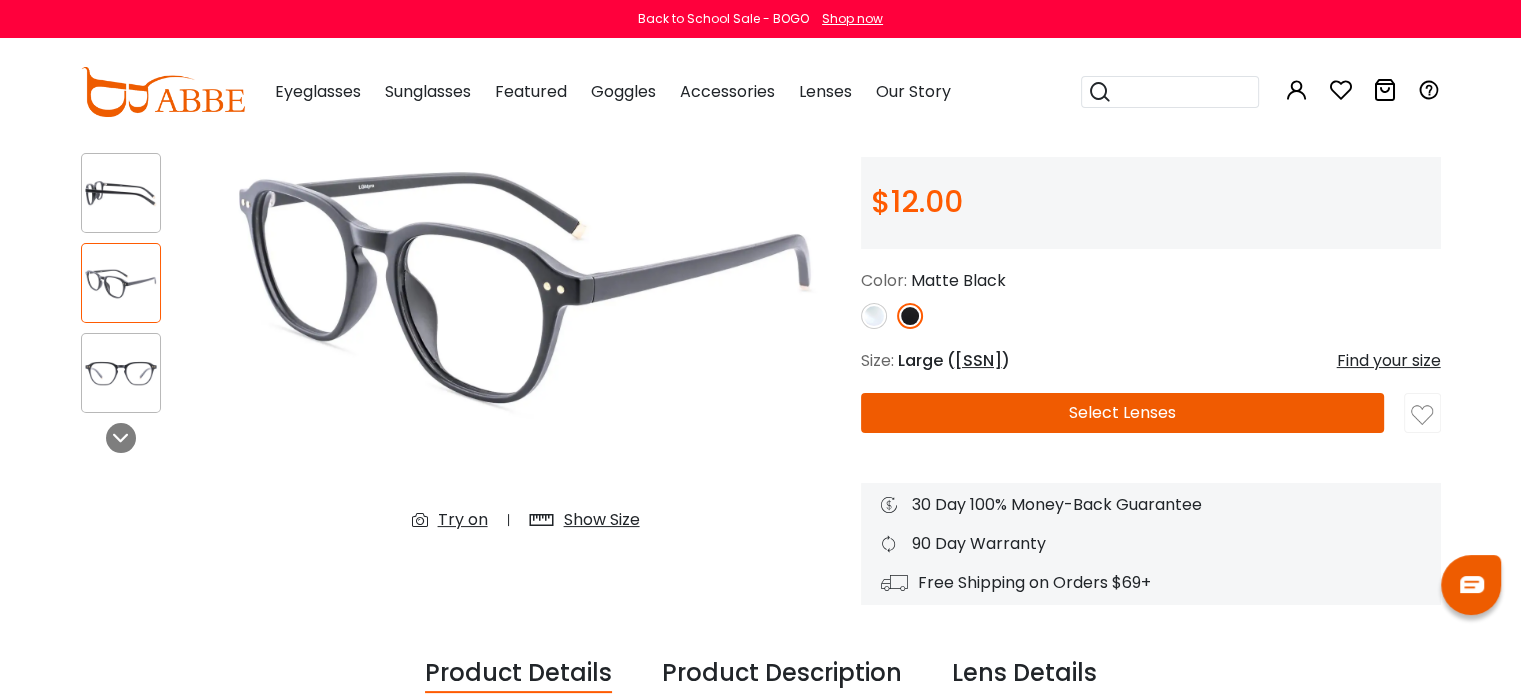 scroll, scrollTop: 208, scrollLeft: 0, axis: vertical 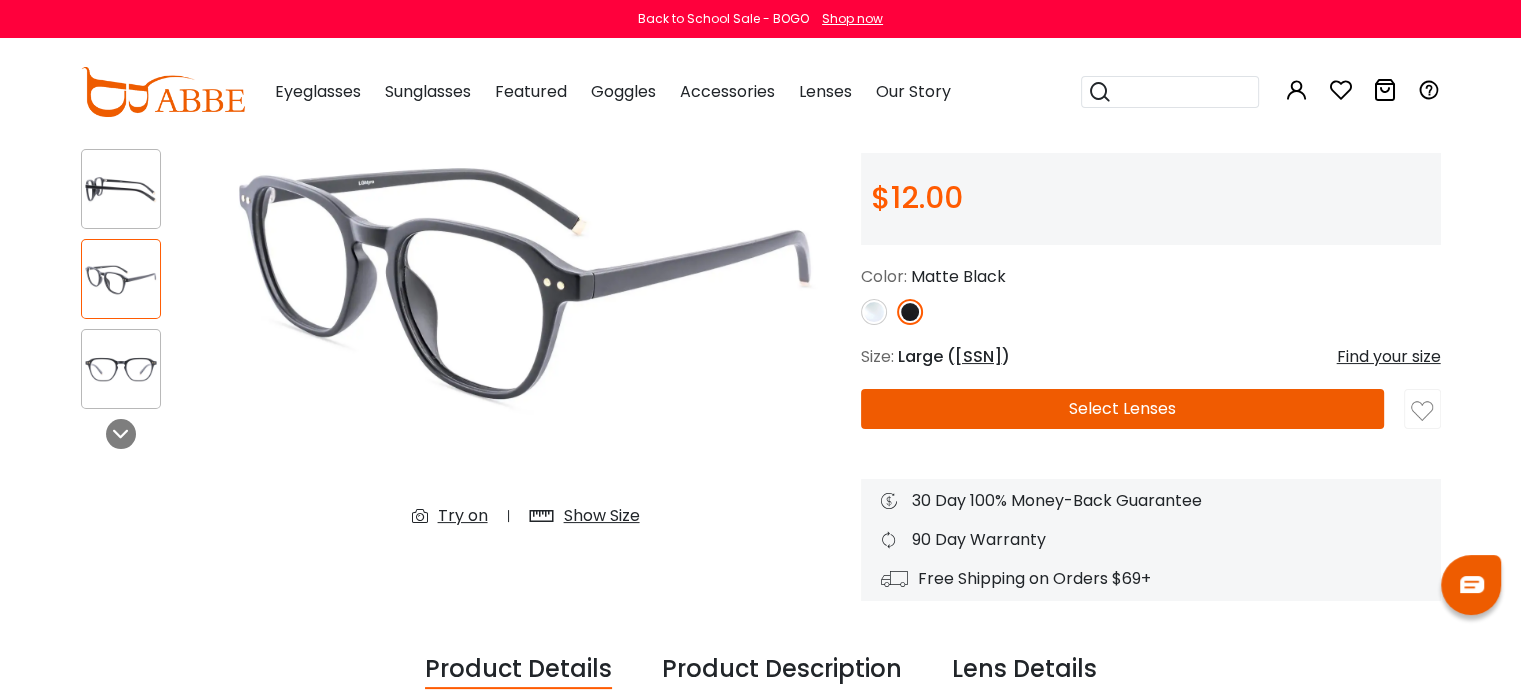 click on "Select Lenses" at bounding box center [1123, 409] 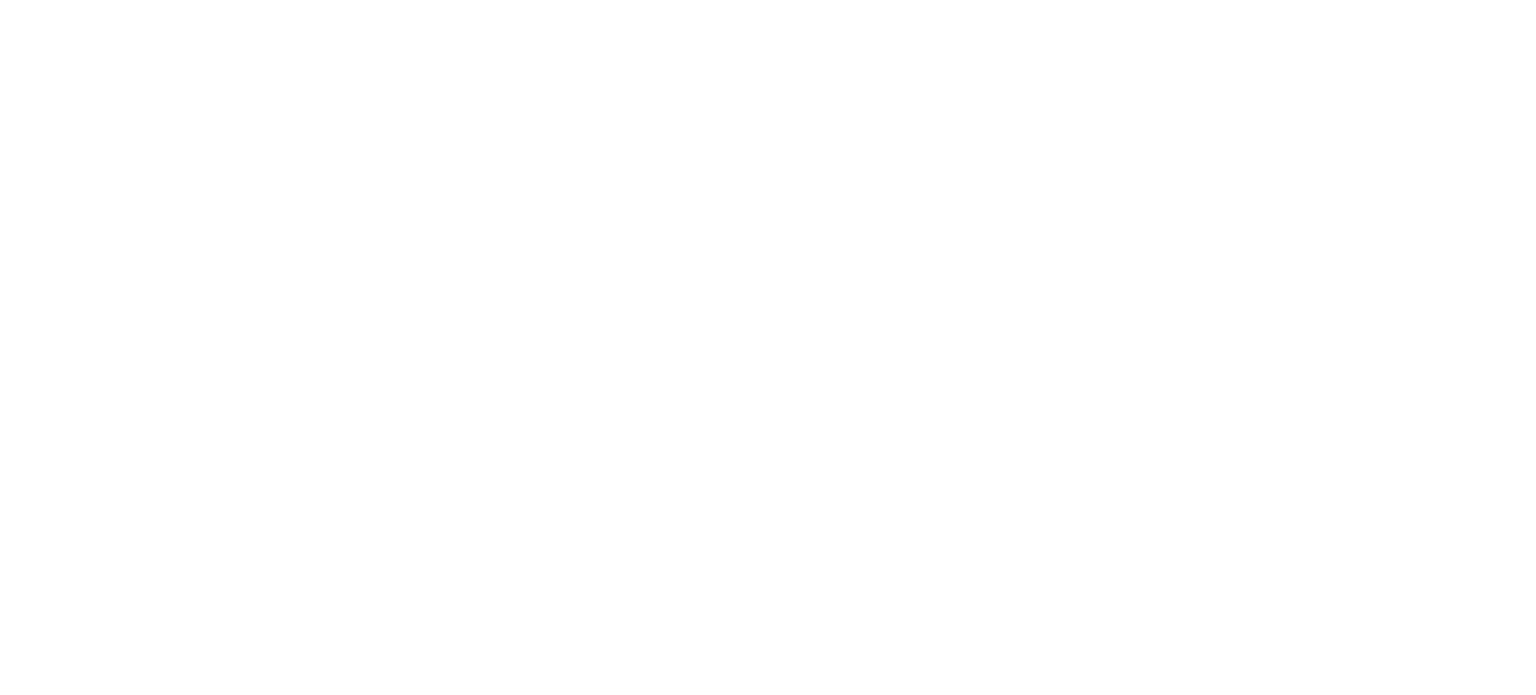 scroll, scrollTop: 0, scrollLeft: 0, axis: both 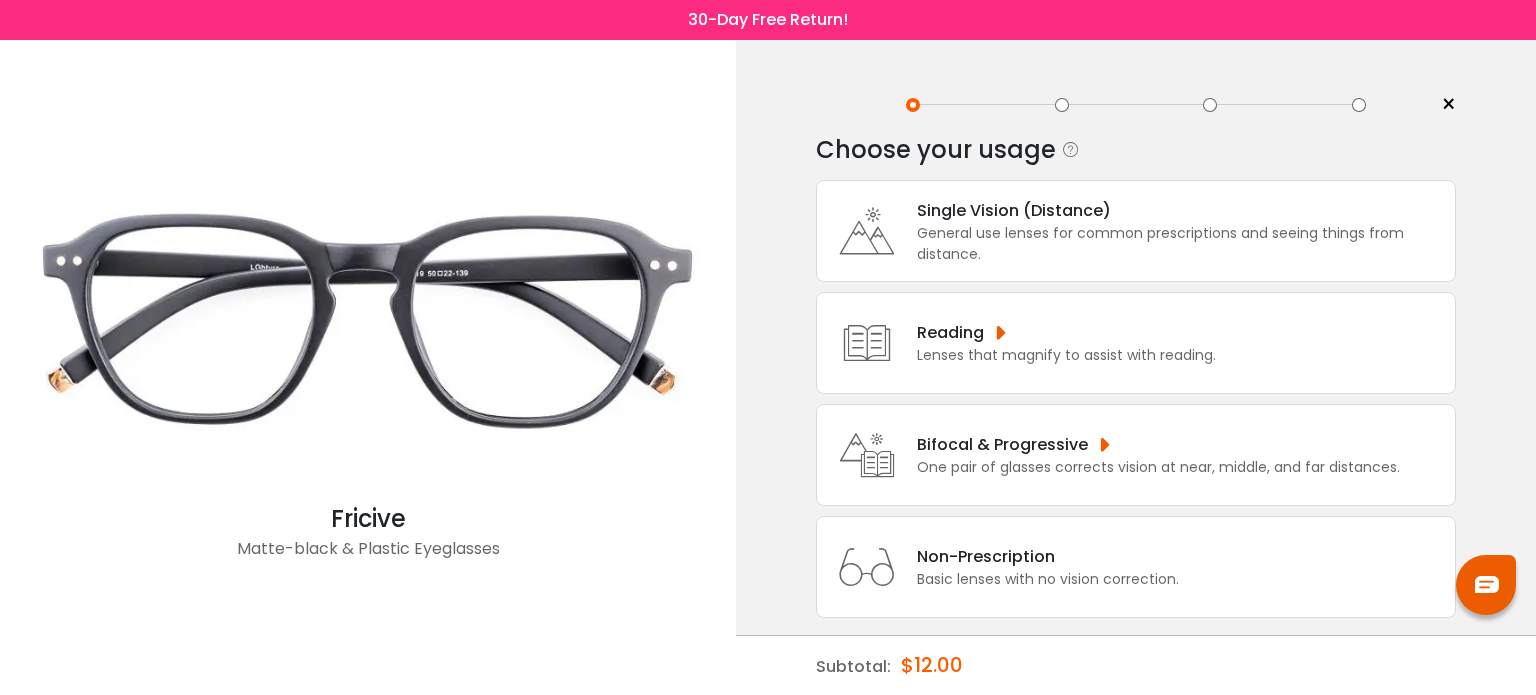 click on "Single Vision (Distance)" at bounding box center [1181, 210] 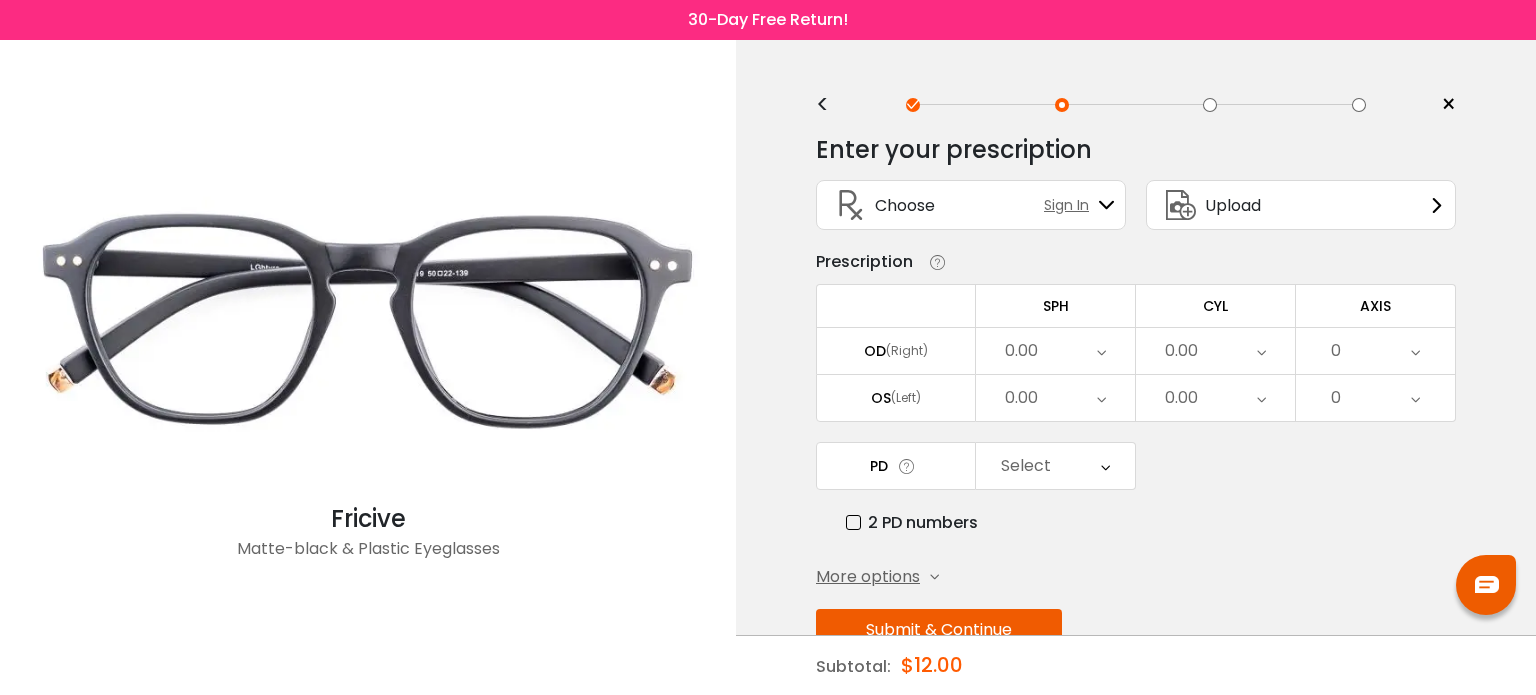 click on "0.00" at bounding box center (1055, 351) 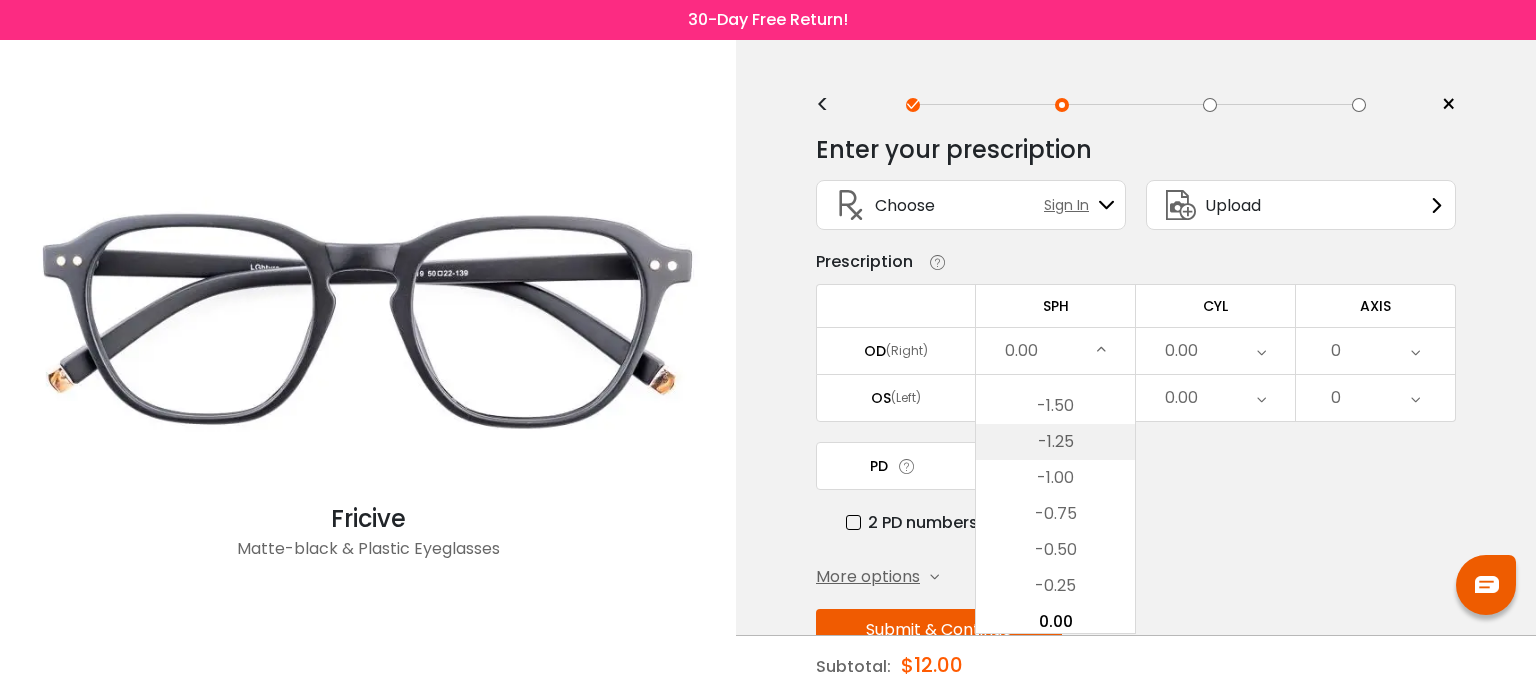 scroll, scrollTop: 2553, scrollLeft: 0, axis: vertical 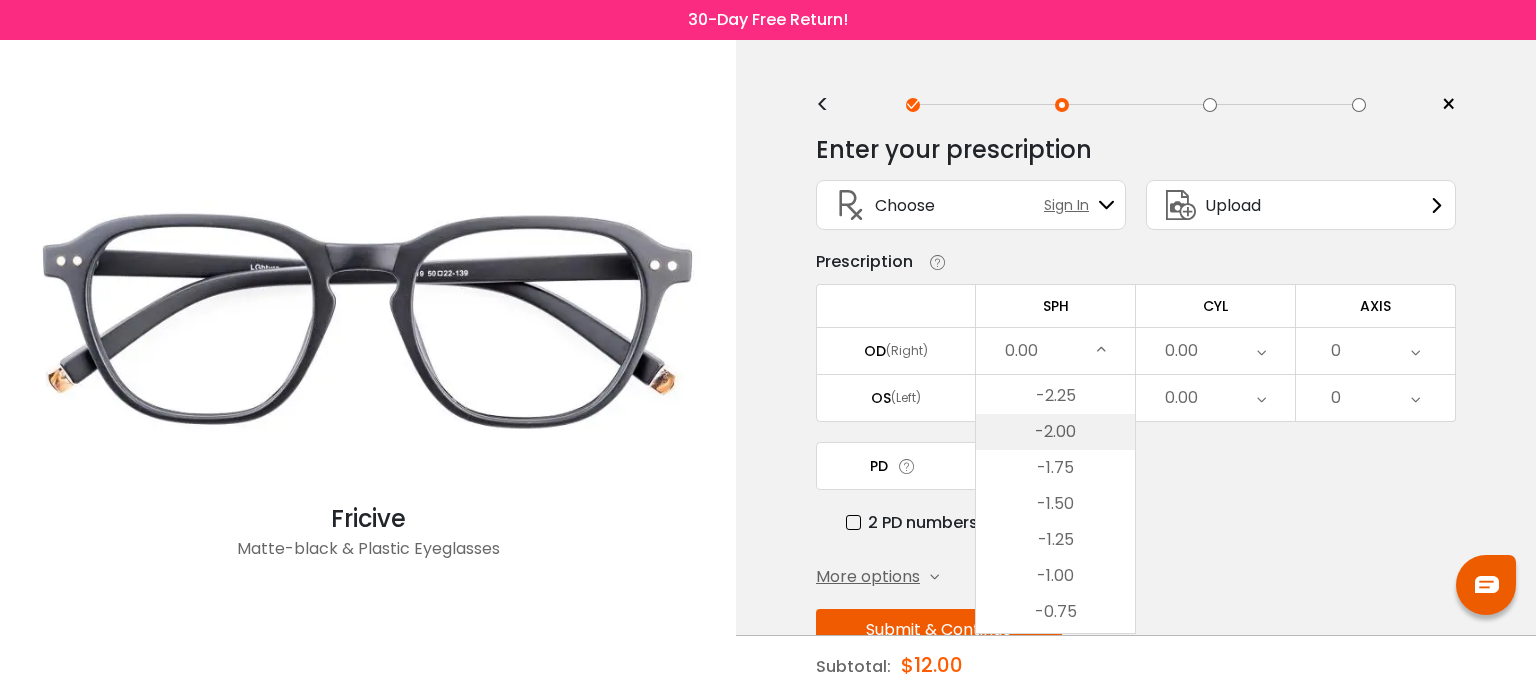 click on "-2.00" at bounding box center (1055, 432) 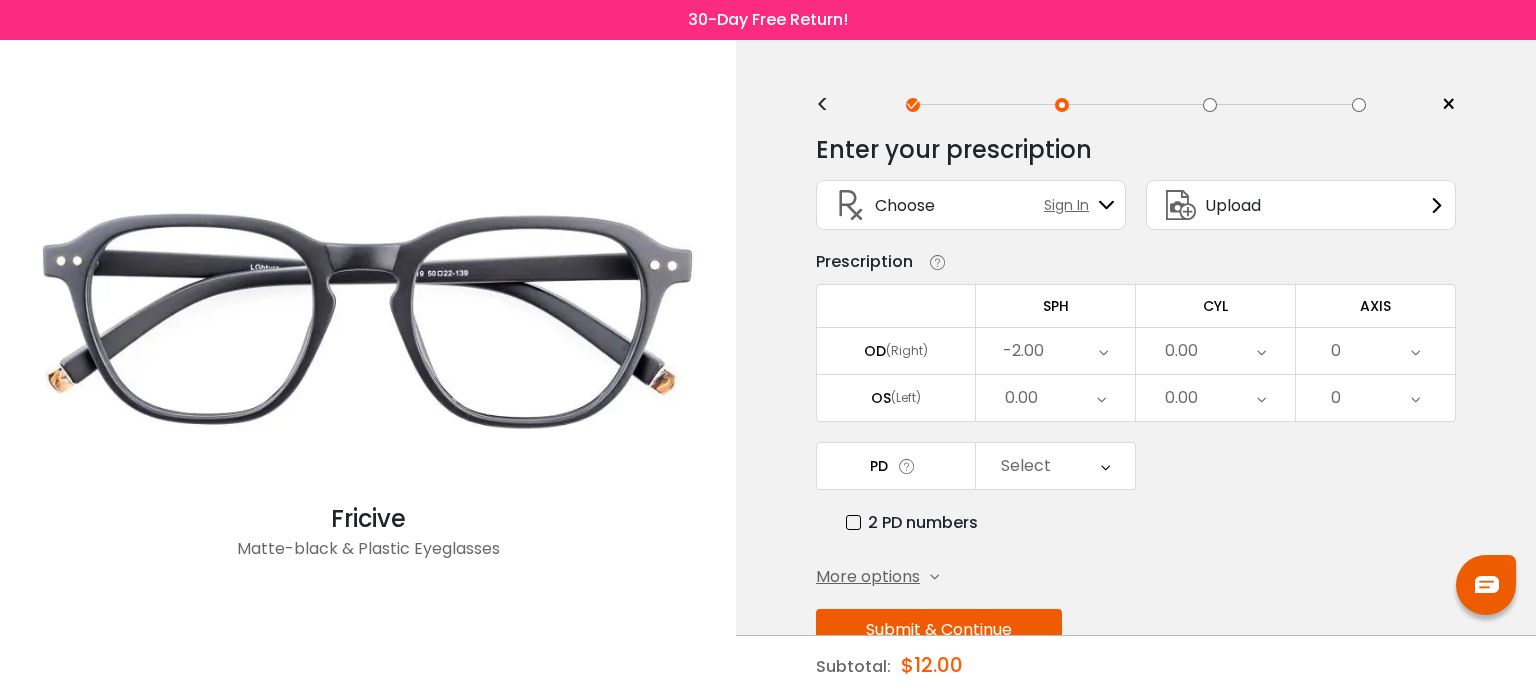 click on "0.00" at bounding box center (1215, 351) 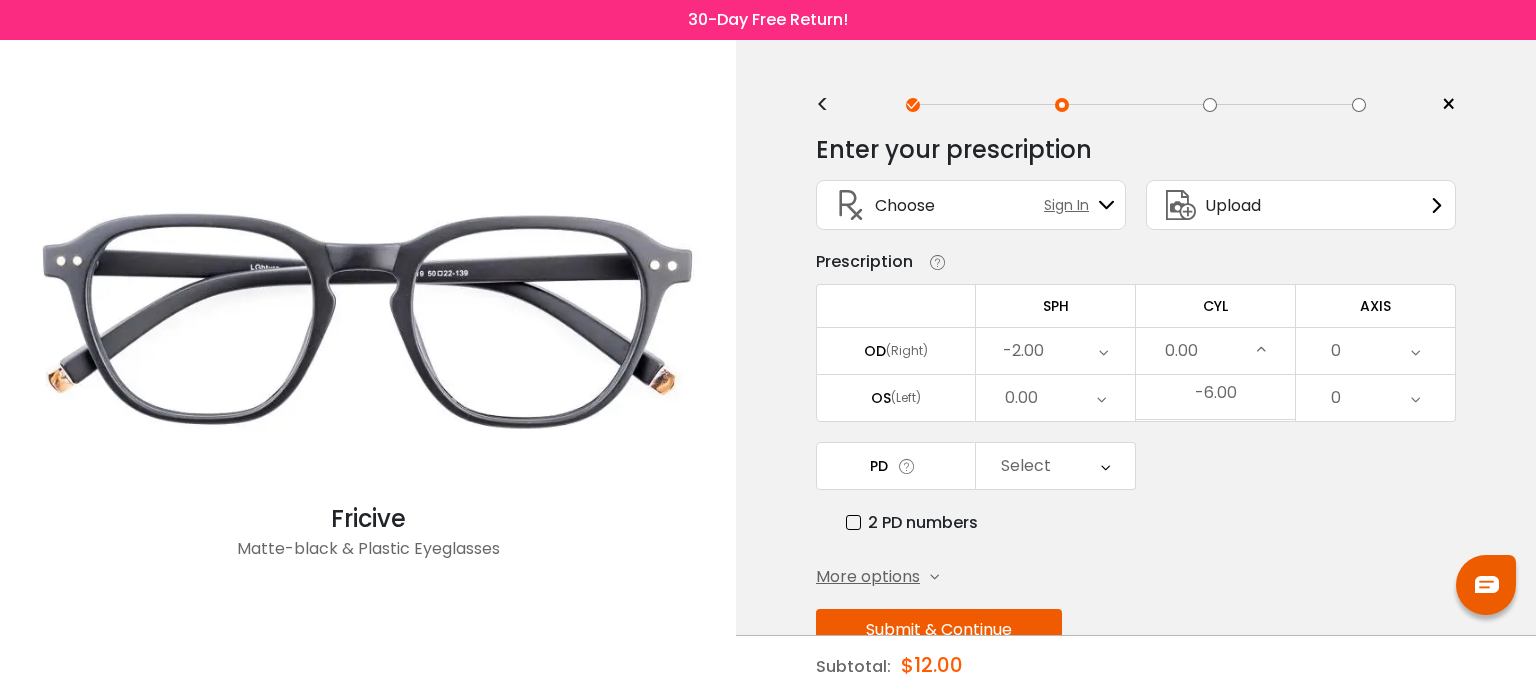 scroll, scrollTop: 734, scrollLeft: 0, axis: vertical 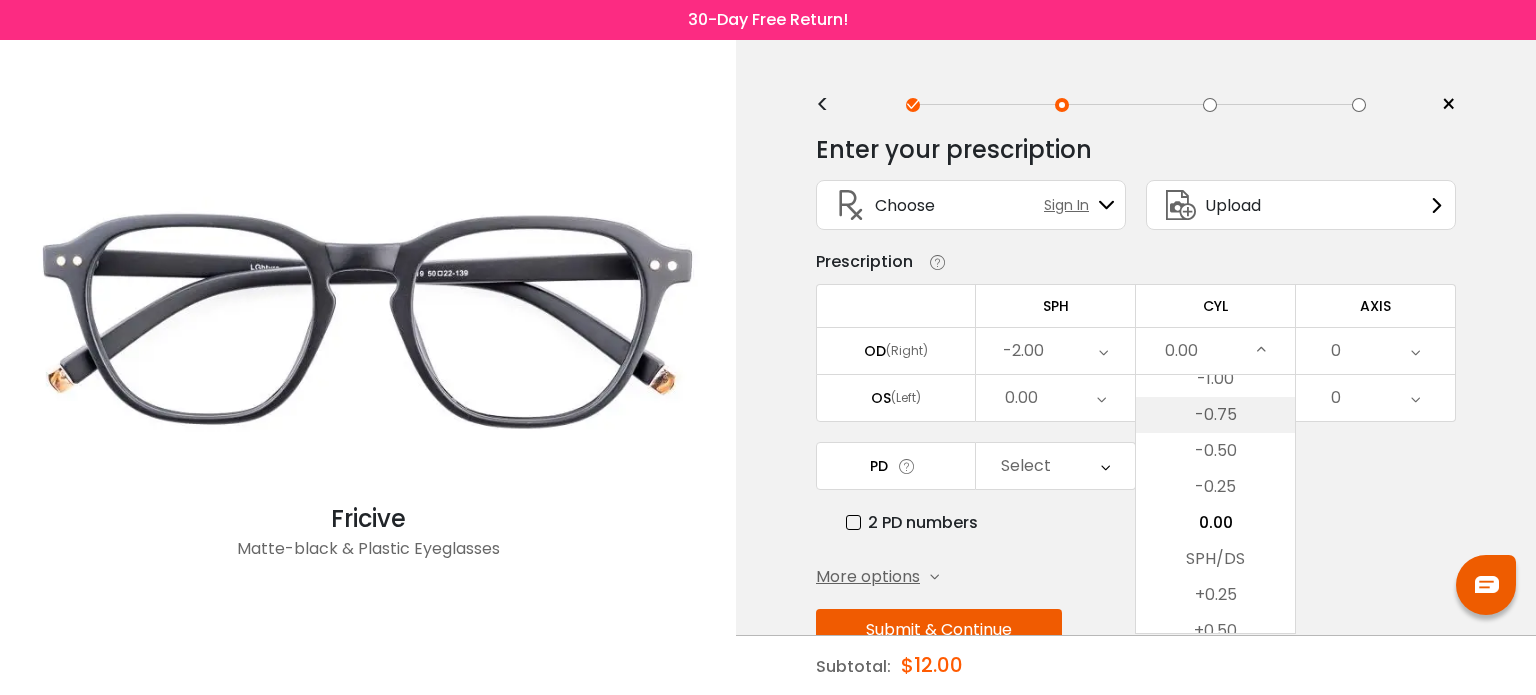 click on "-0.75" at bounding box center (1215, 415) 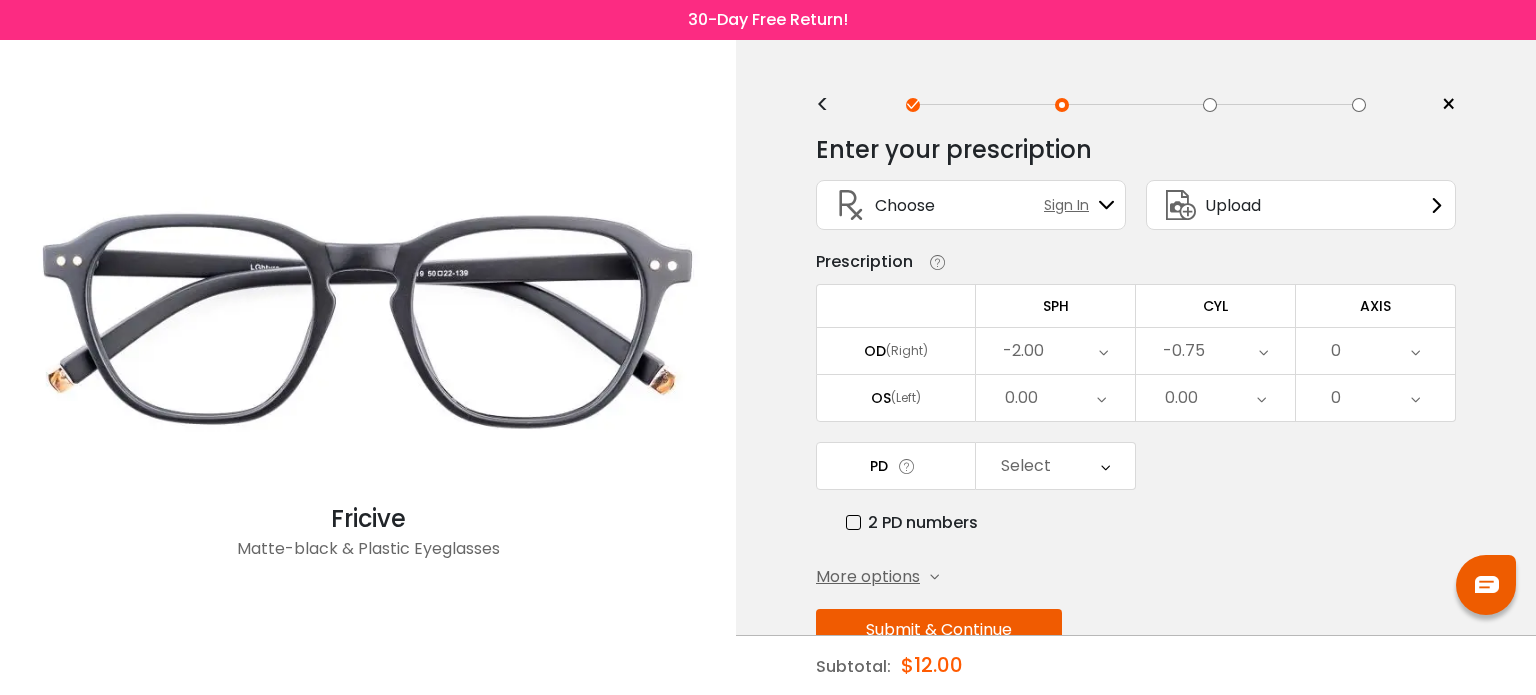 click on "0" at bounding box center (1375, 351) 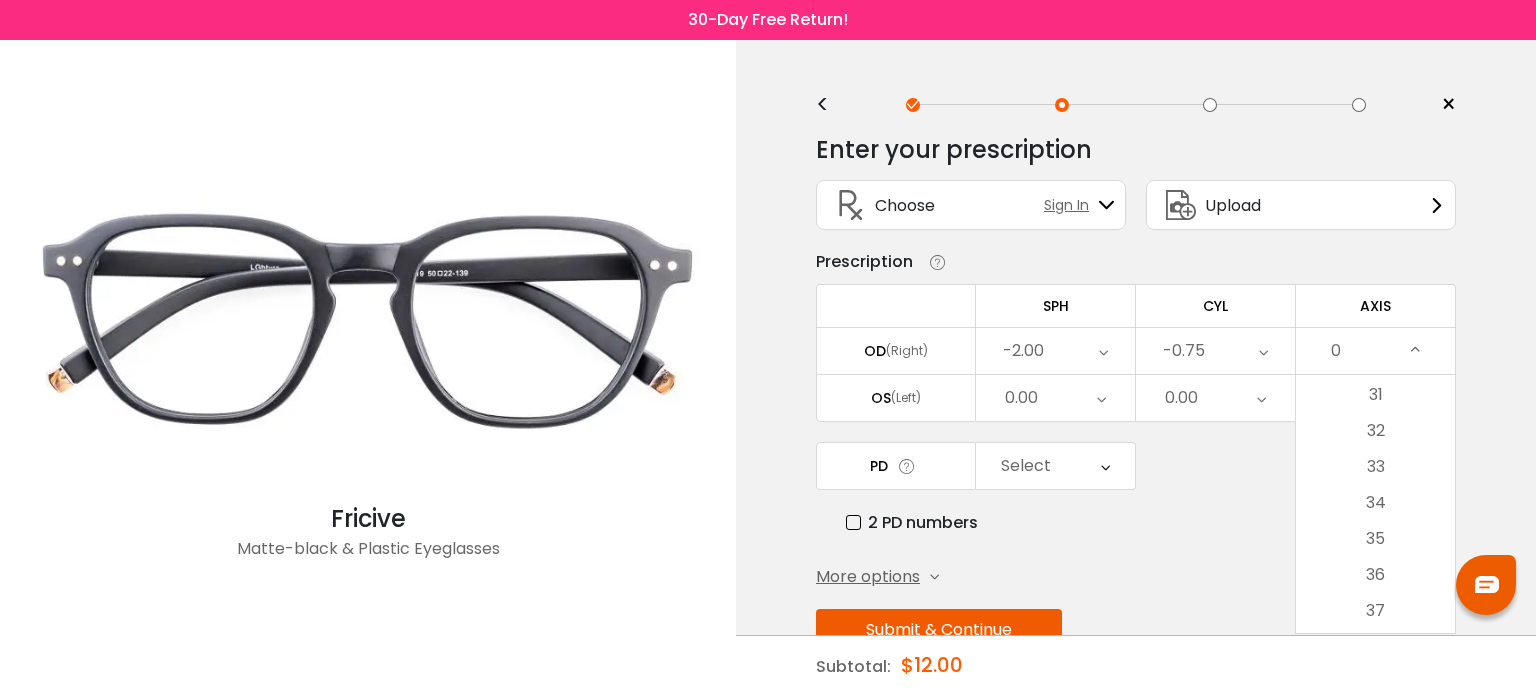 scroll, scrollTop: 1052, scrollLeft: 0, axis: vertical 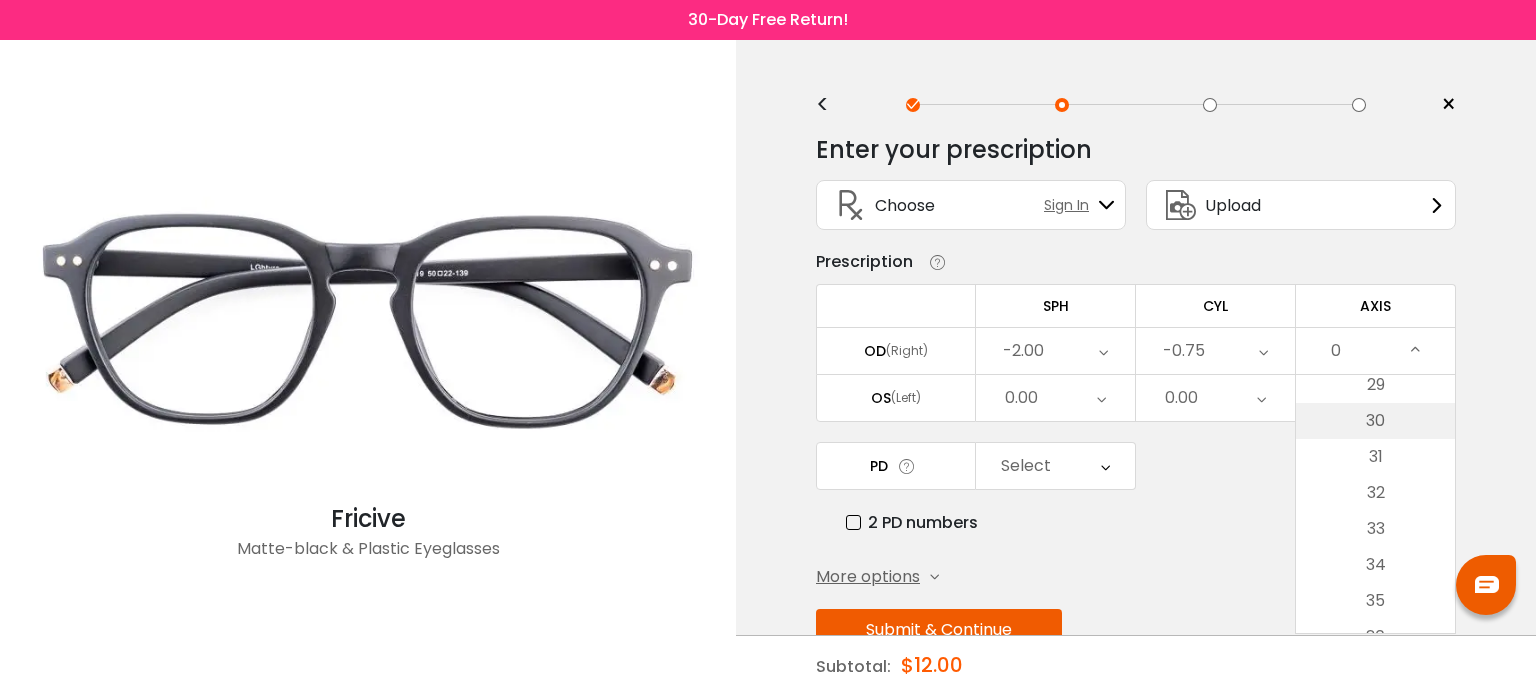 click on "30" at bounding box center (1375, 421) 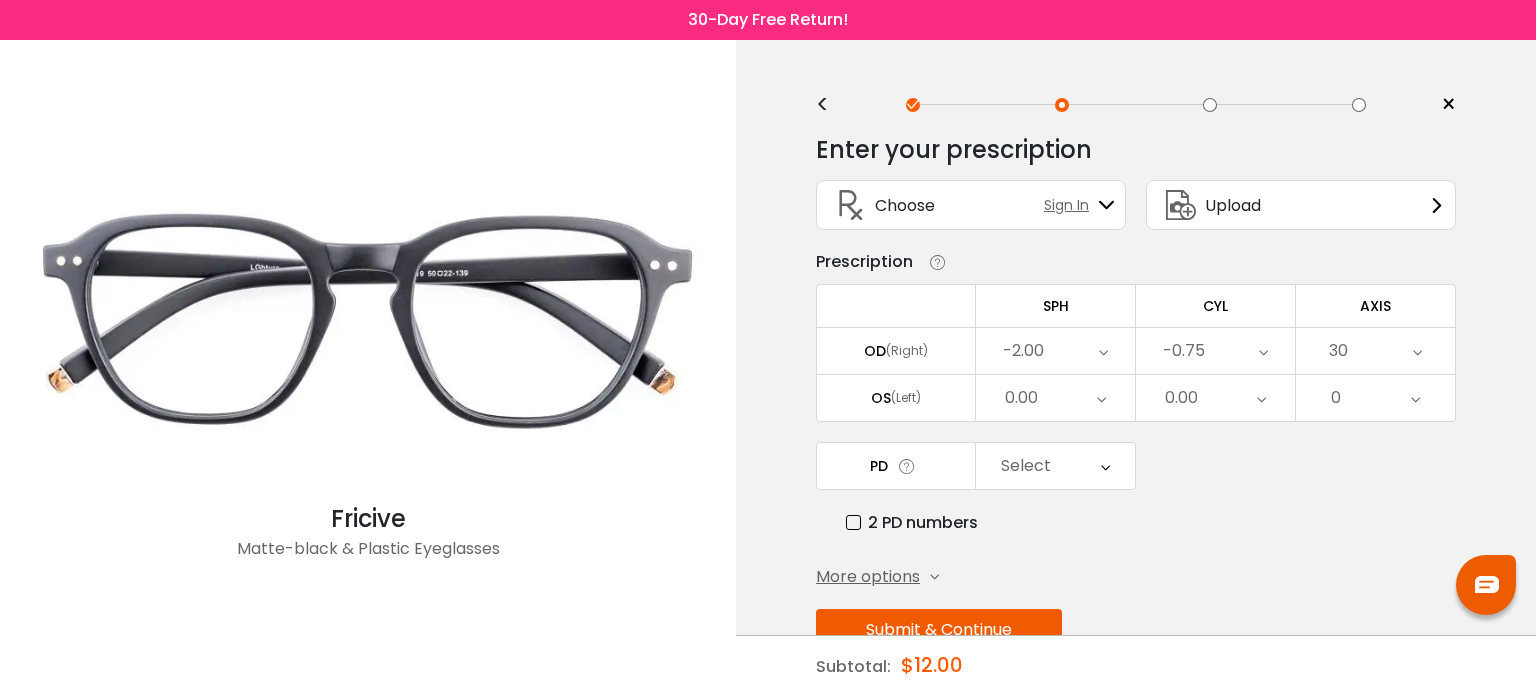 click on "0.00" at bounding box center [1055, 398] 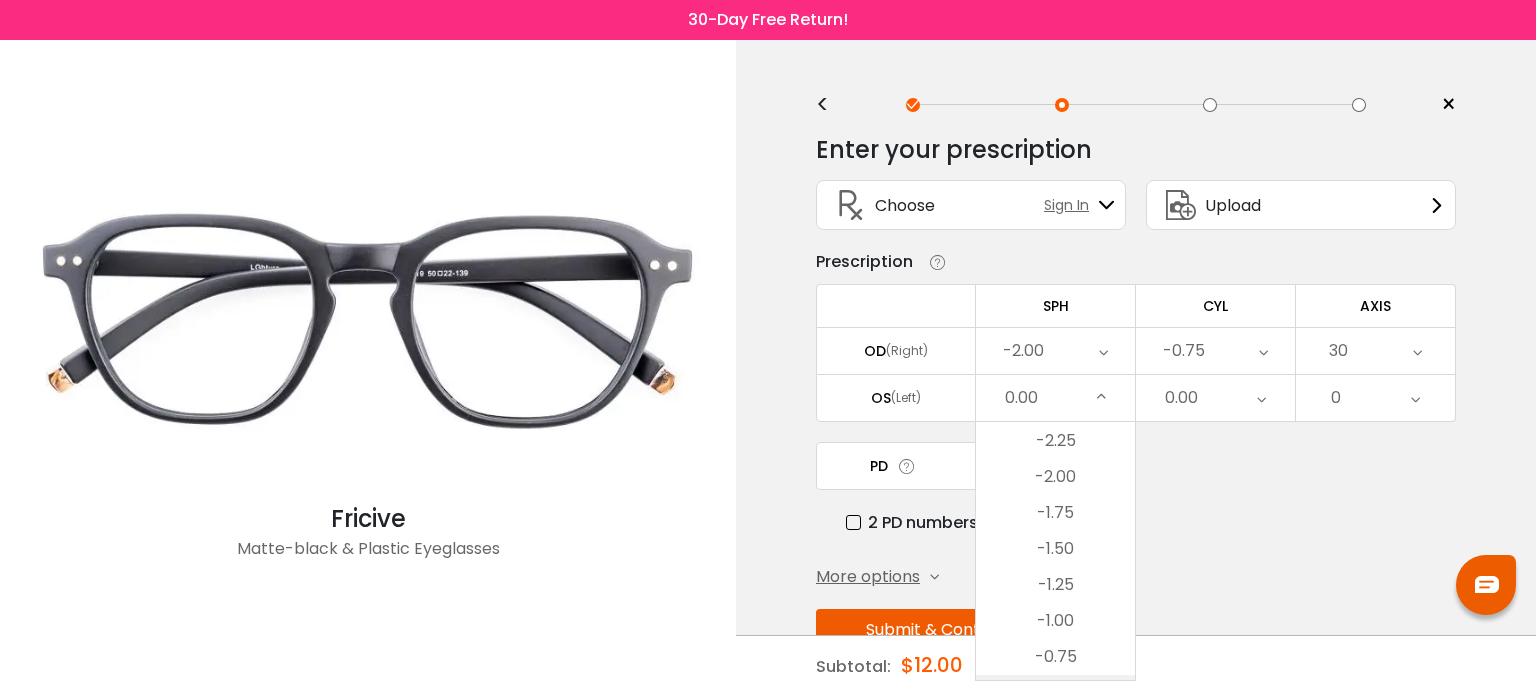 scroll, scrollTop: 2550, scrollLeft: 0, axis: vertical 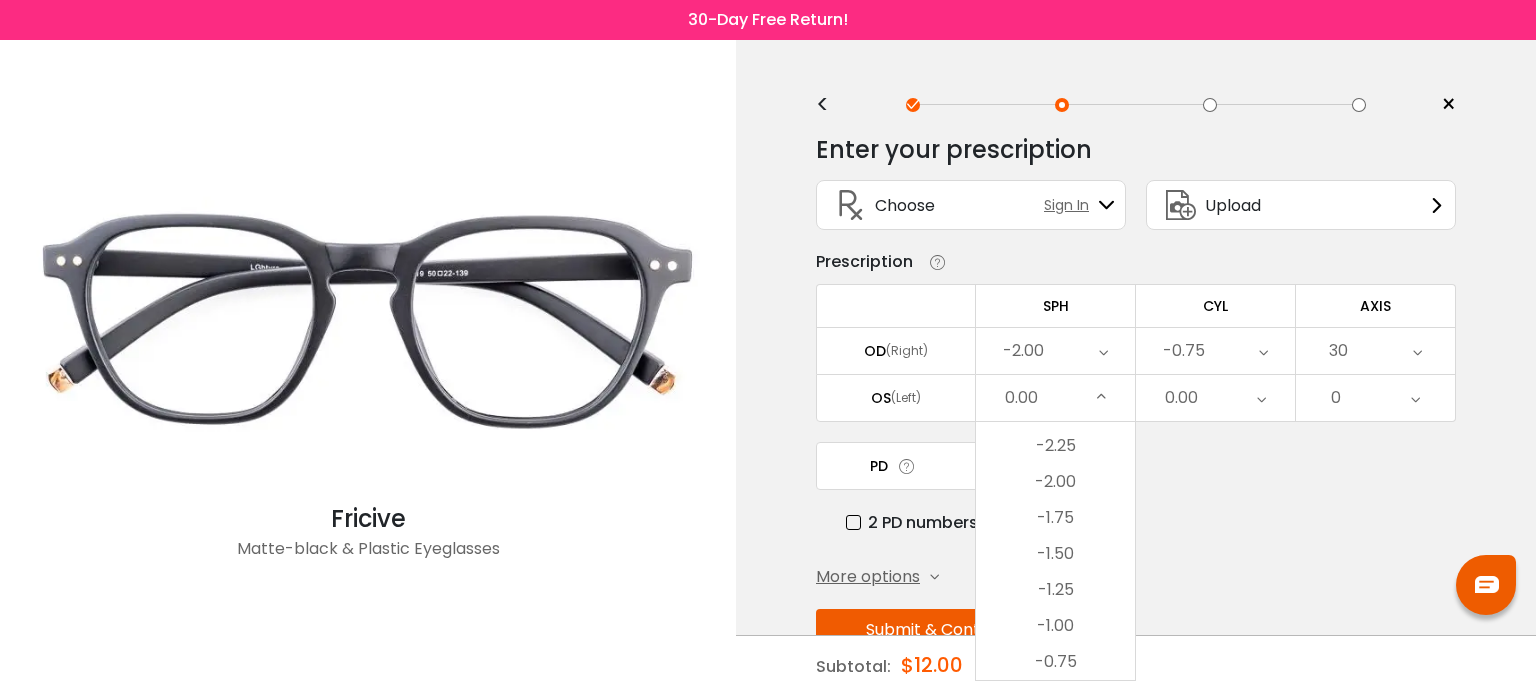 click on "-2.00" at bounding box center [1055, 482] 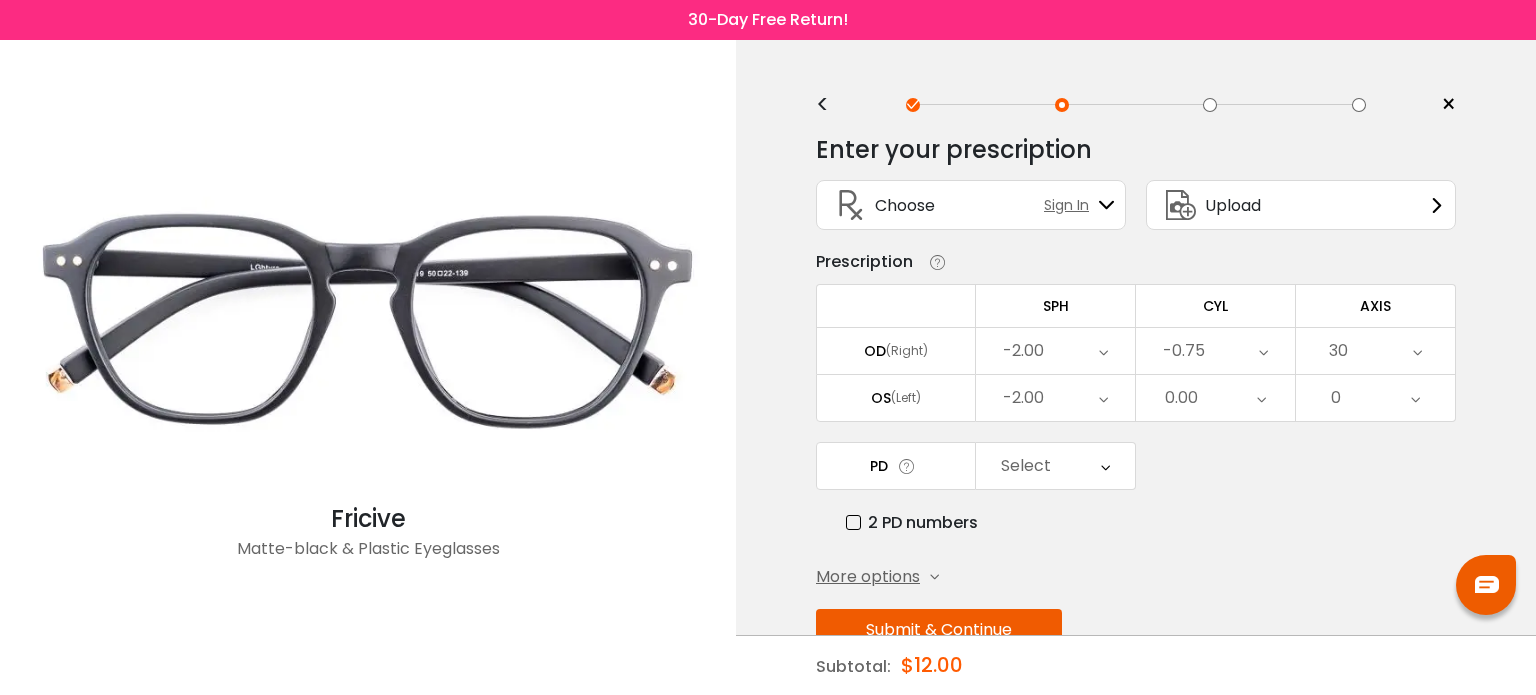 click on "0.00" at bounding box center (1215, 398) 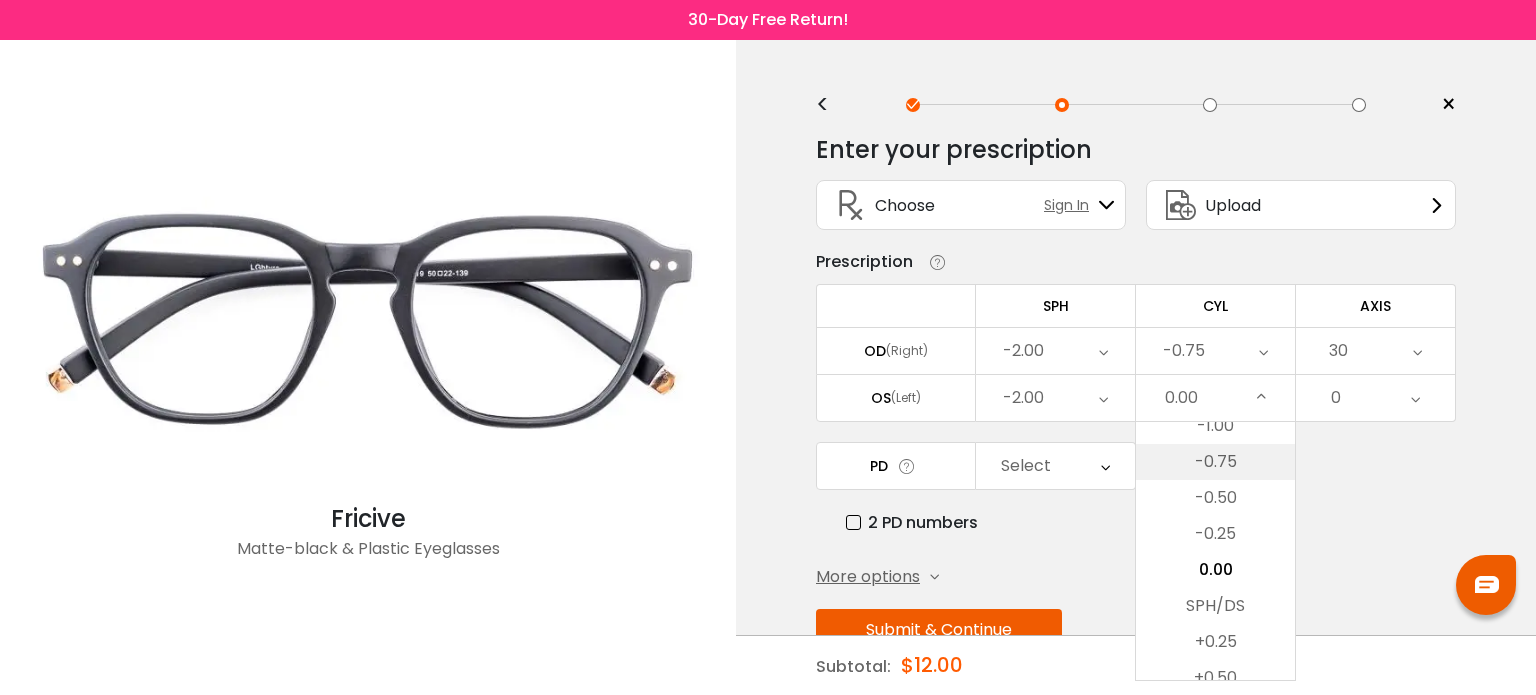 click on "-0.75" at bounding box center [1215, 462] 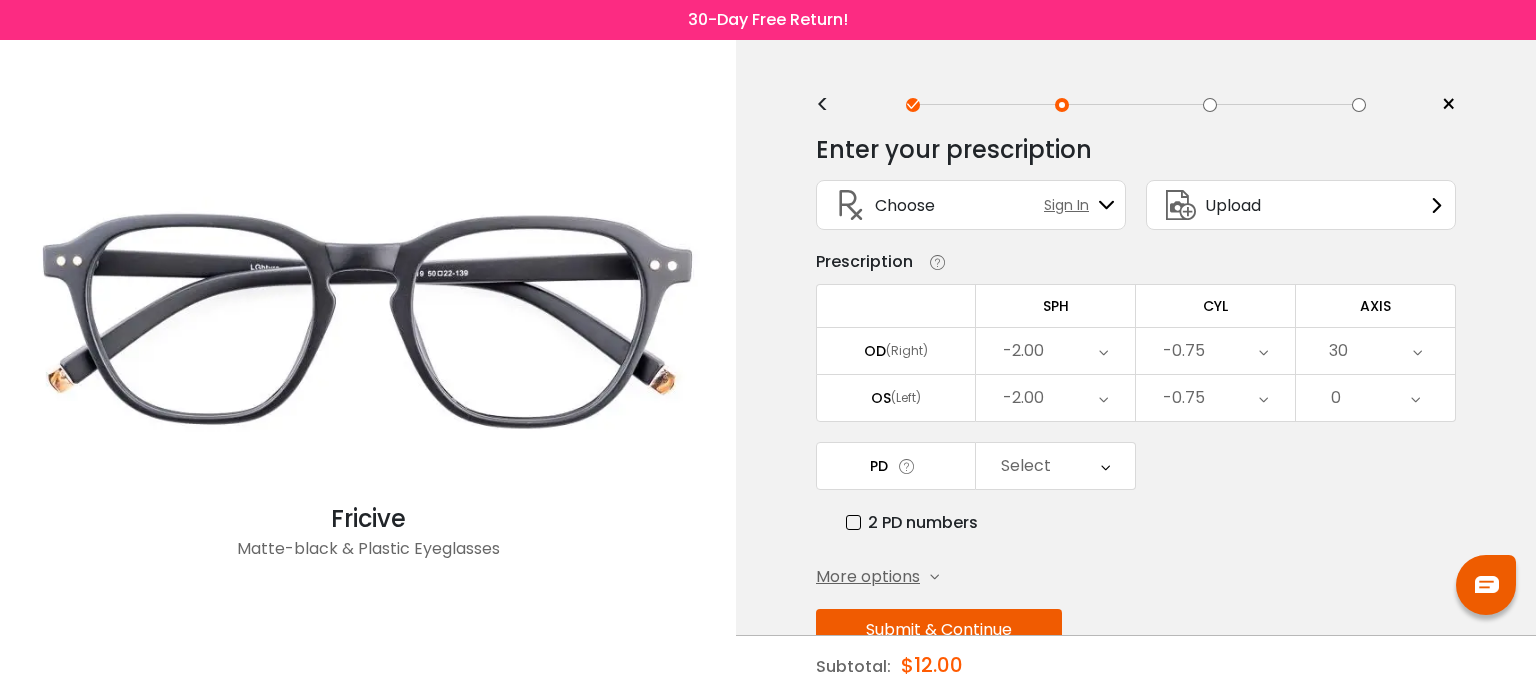 click on "0" at bounding box center [1375, 398] 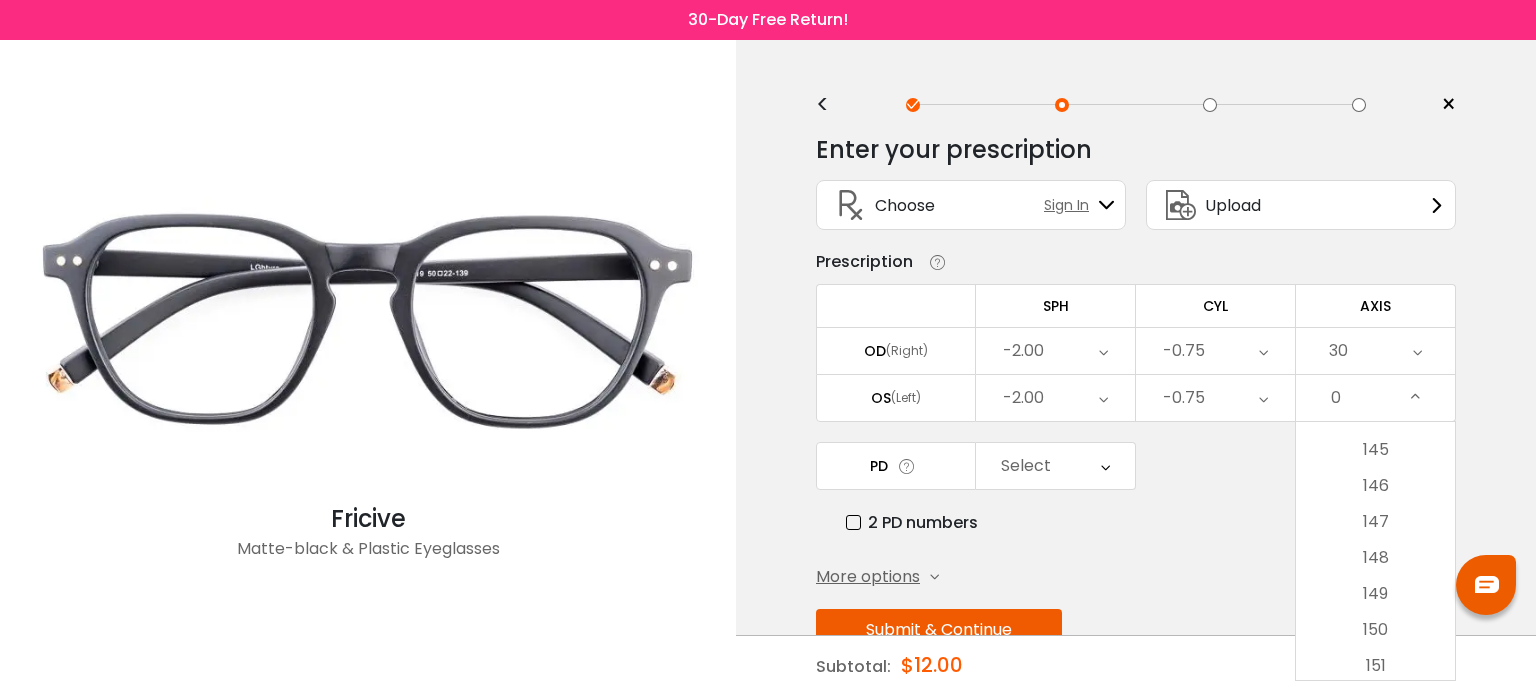 scroll, scrollTop: 5302, scrollLeft: 0, axis: vertical 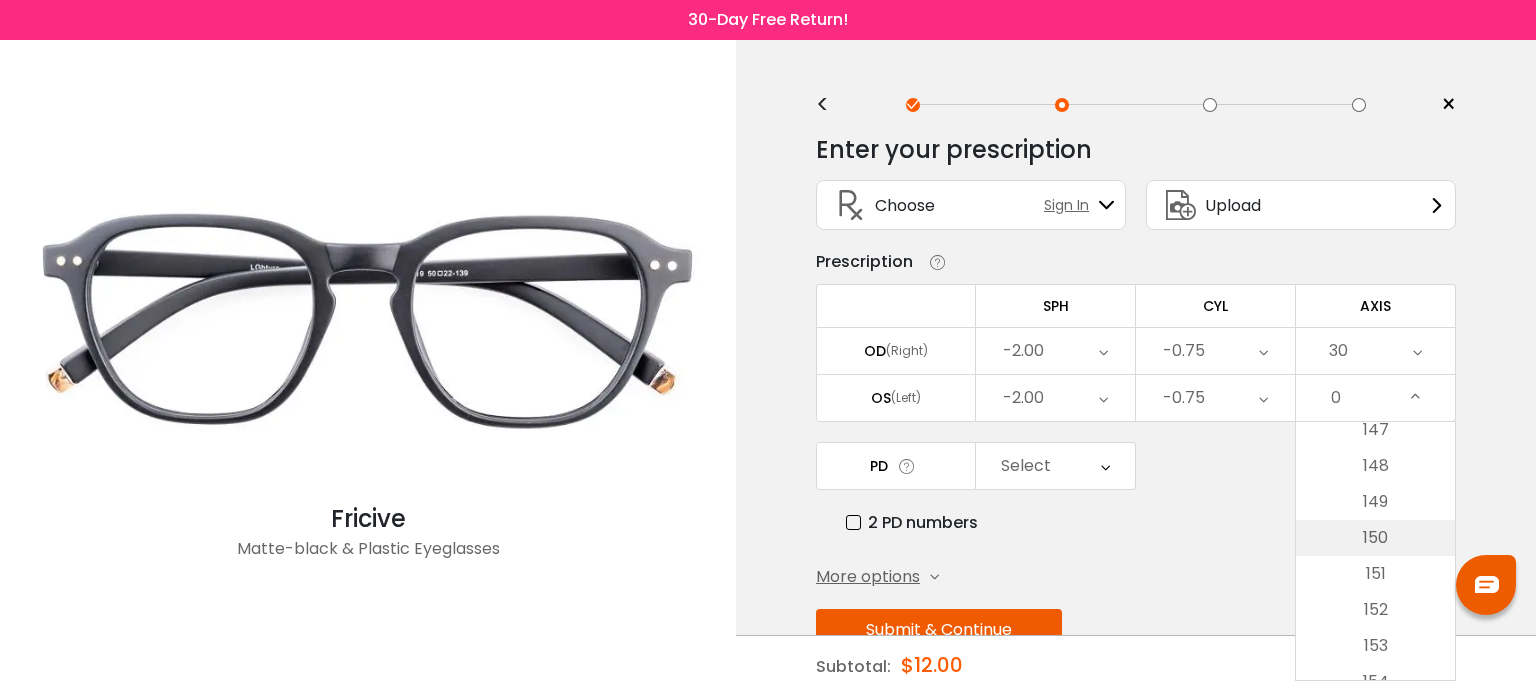 click on "150" at bounding box center (1375, 538) 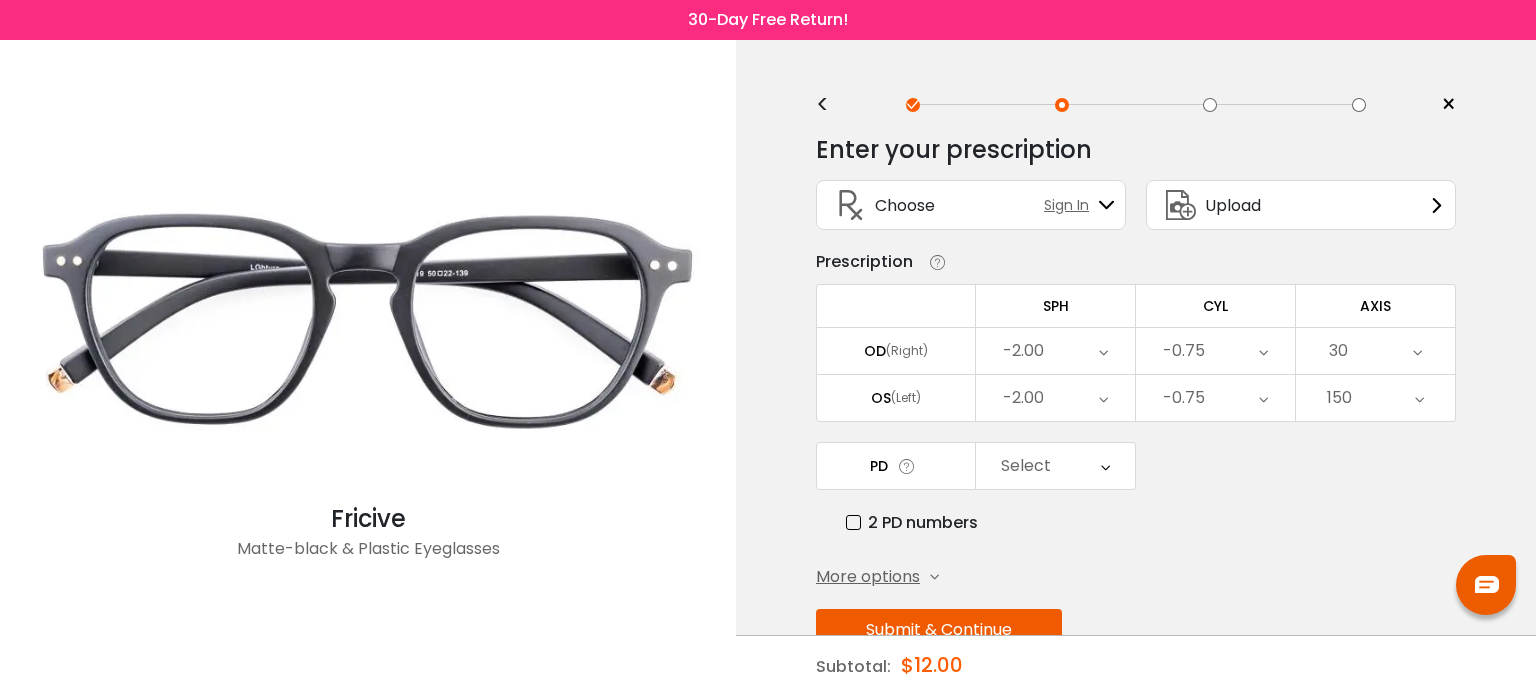 click on "Select" at bounding box center (1026, 466) 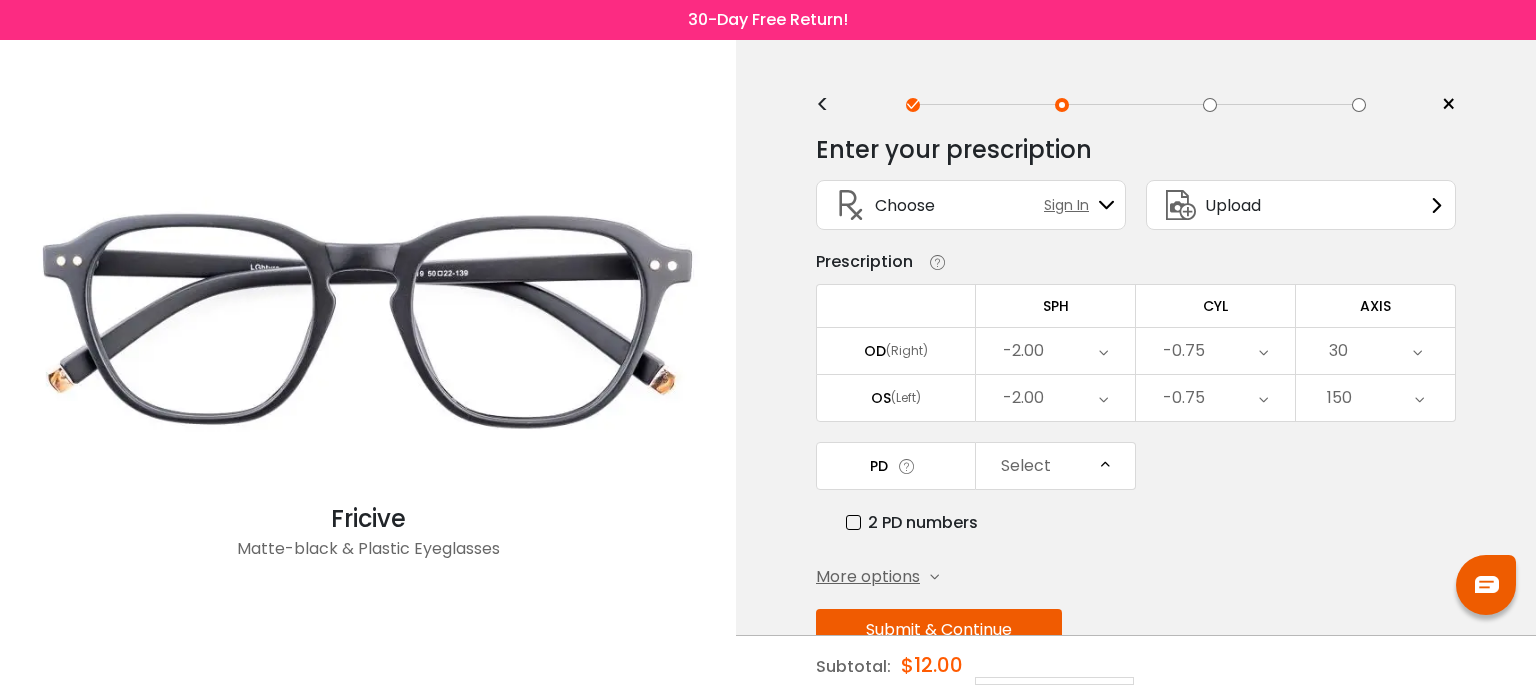 scroll, scrollTop: 482, scrollLeft: 0, axis: vertical 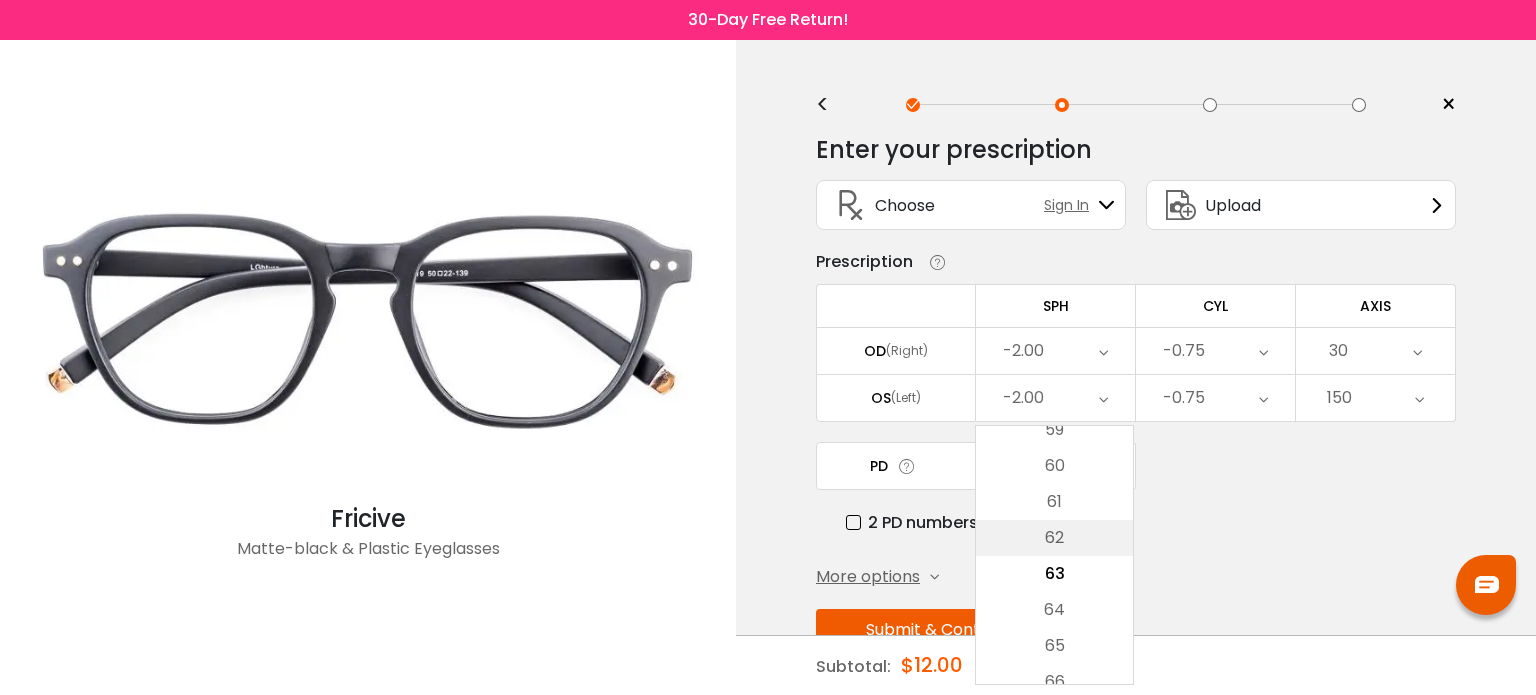 click on "62" at bounding box center [1054, 538] 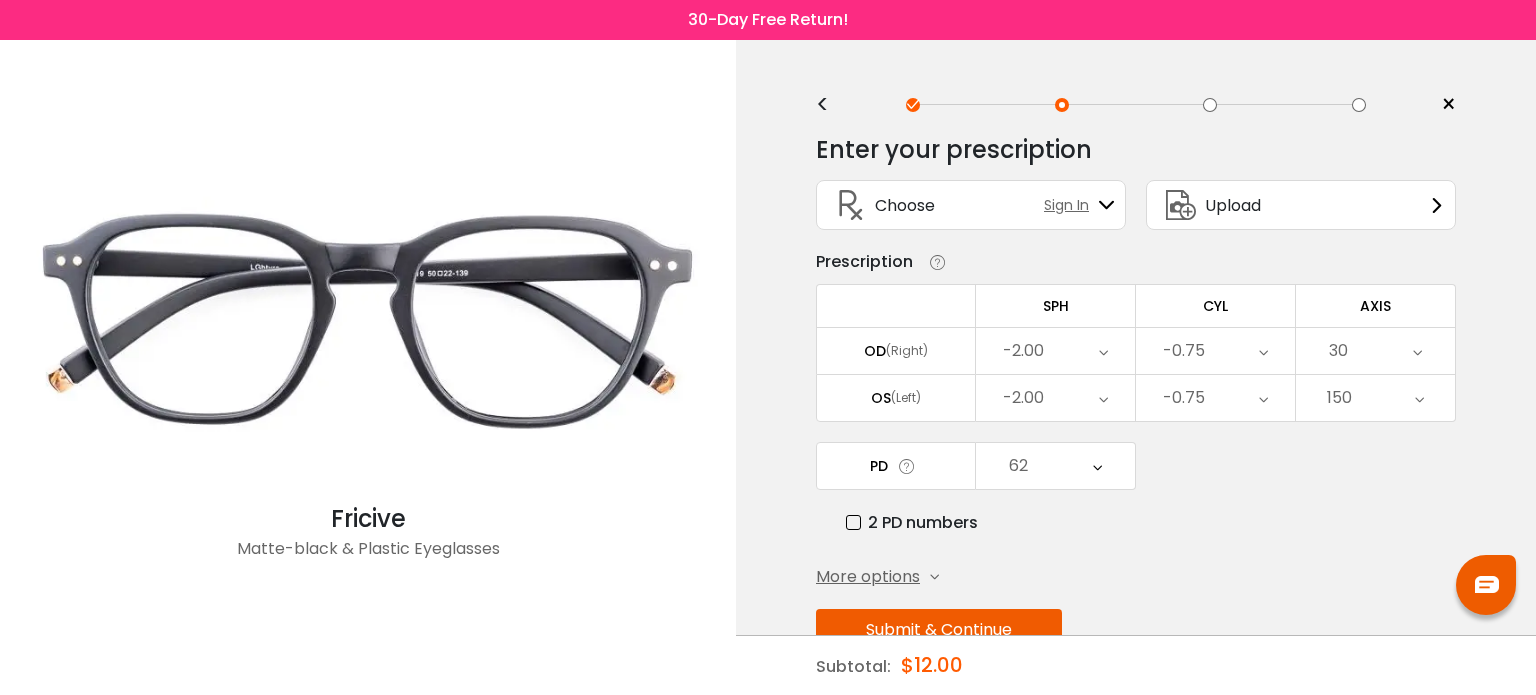 scroll, scrollTop: 52, scrollLeft: 0, axis: vertical 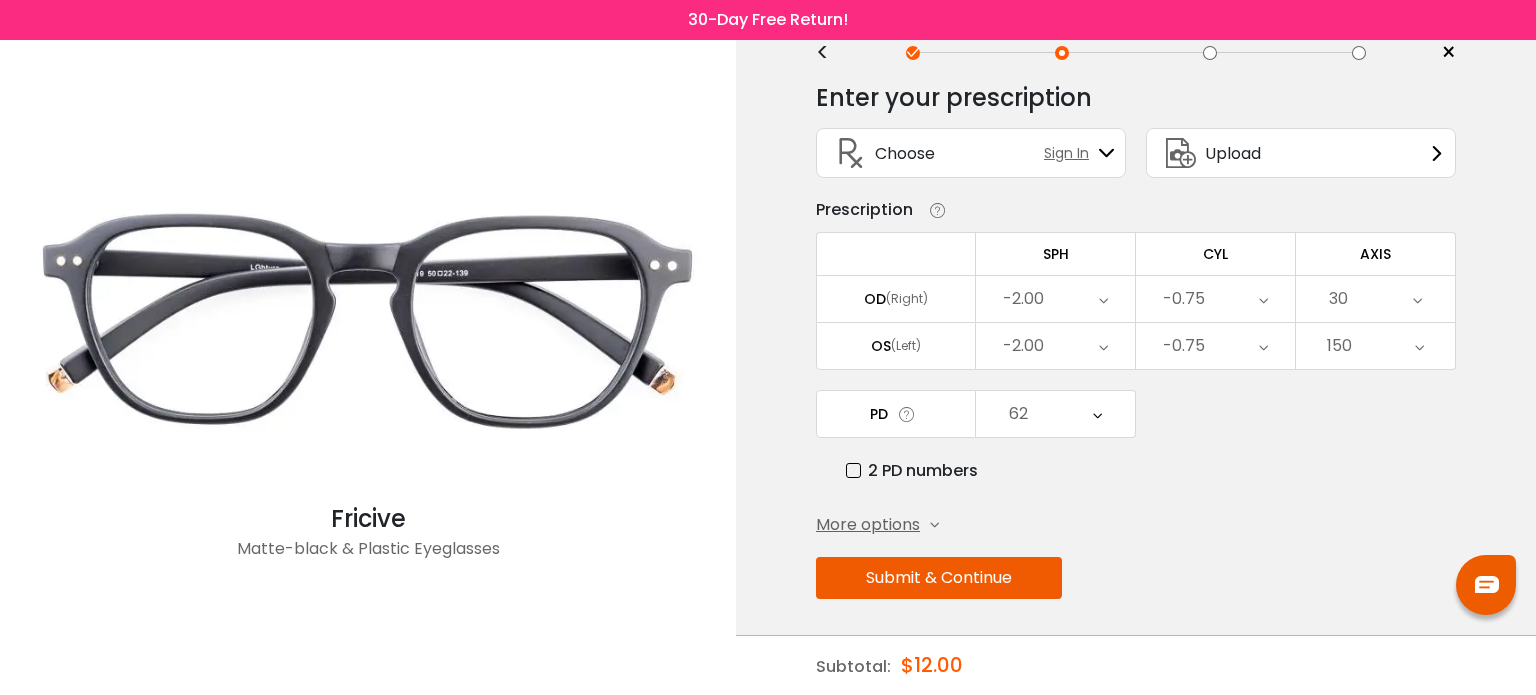 click on "Submit & Continue" at bounding box center [939, 578] 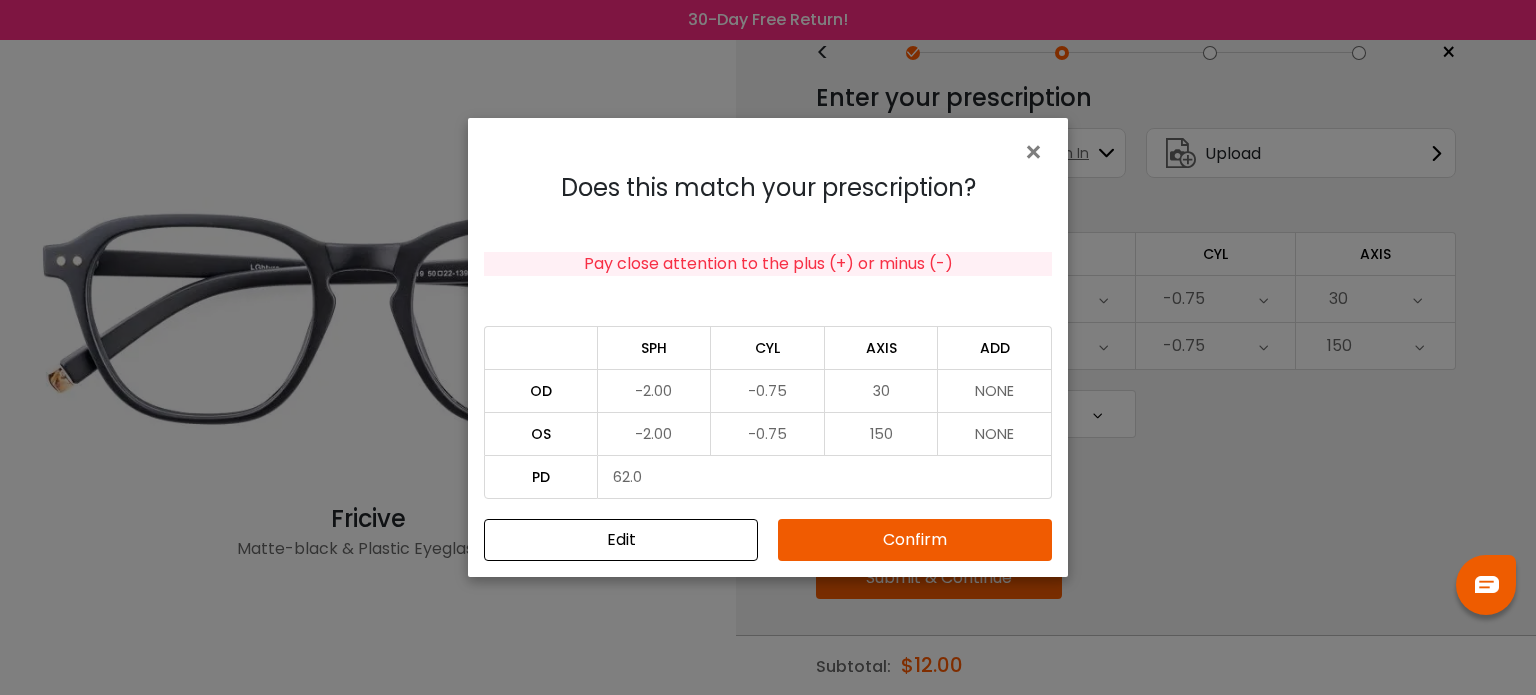 click on "Confirm" at bounding box center [915, 540] 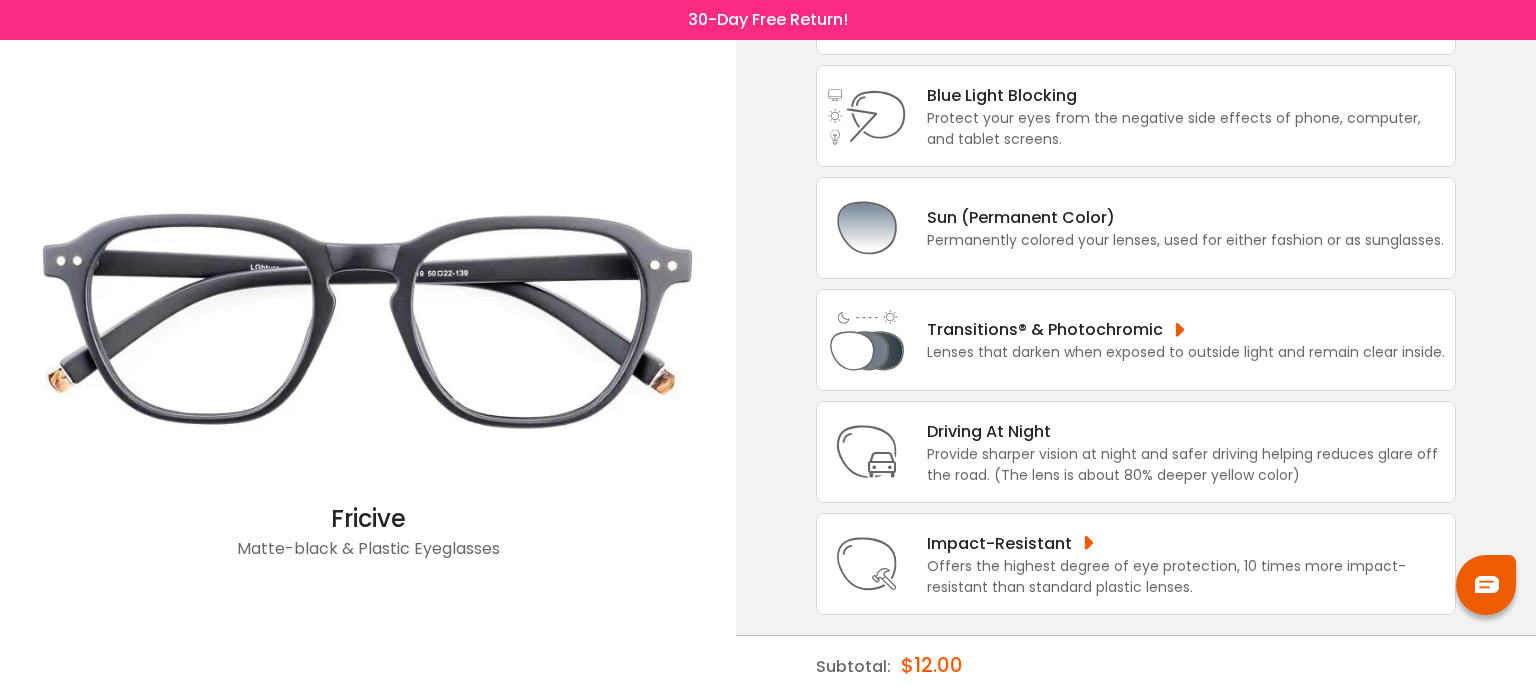 scroll, scrollTop: 0, scrollLeft: 0, axis: both 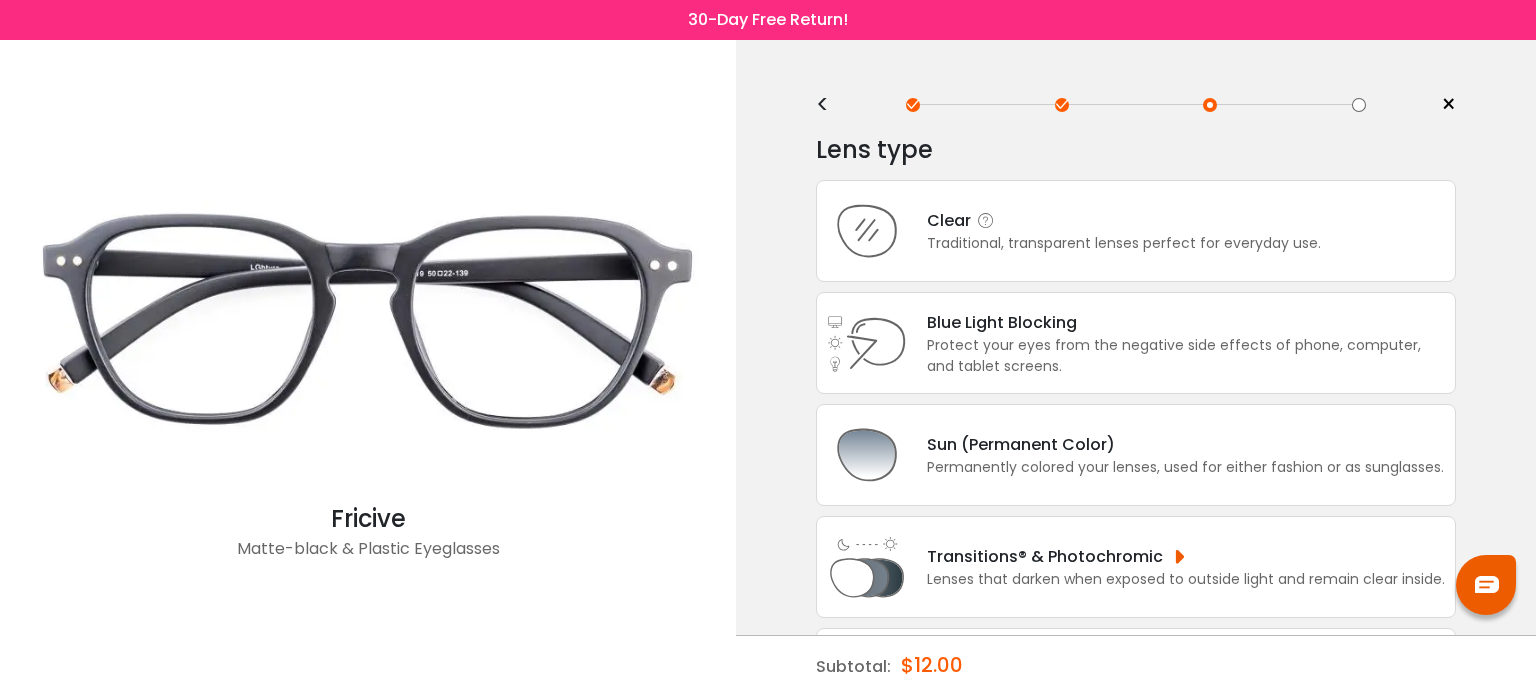 click on "Traditional, transparent lenses perfect for everyday use." at bounding box center (1124, 243) 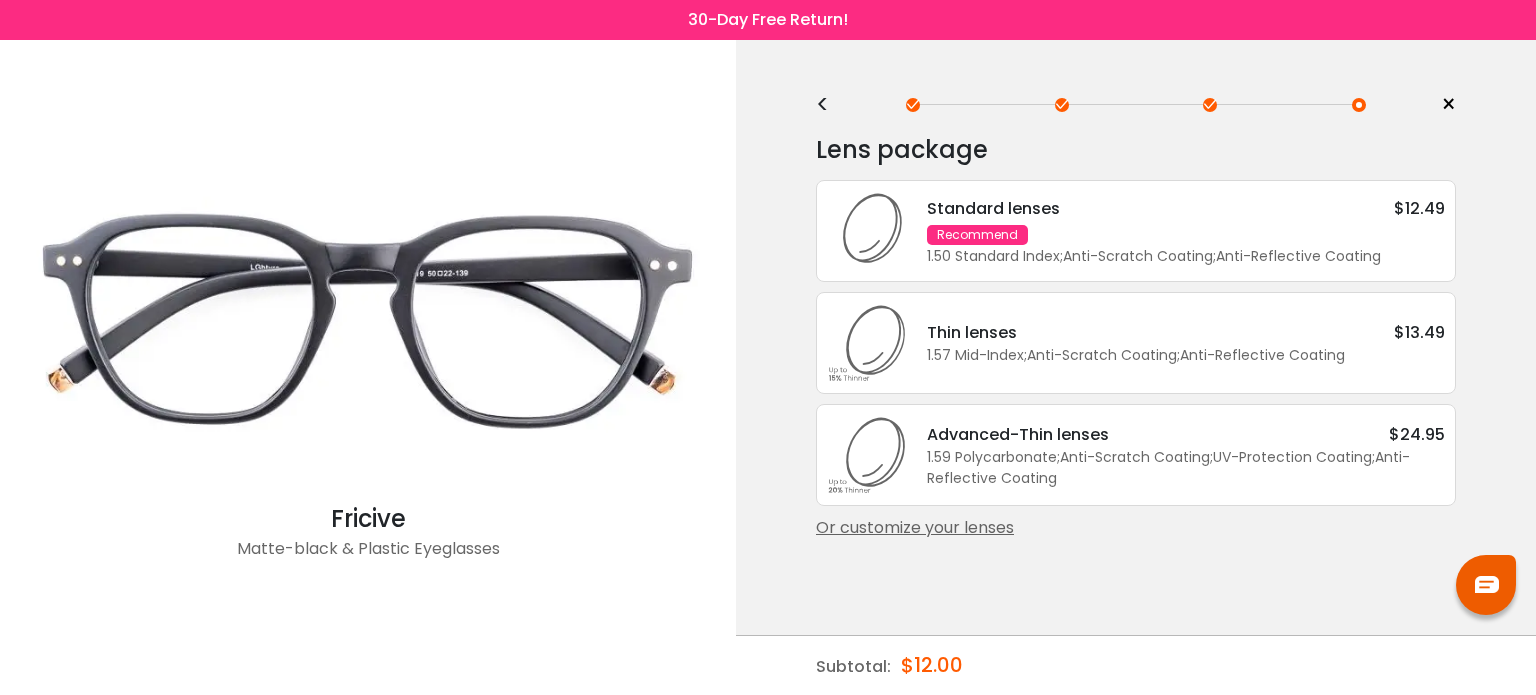 click on "Standard lenses
$12.49
Recommend
1.50 Standard Index ;
Anti-Scratch Coating ;
Anti-Reflective Coating ;" at bounding box center [1176, 231] 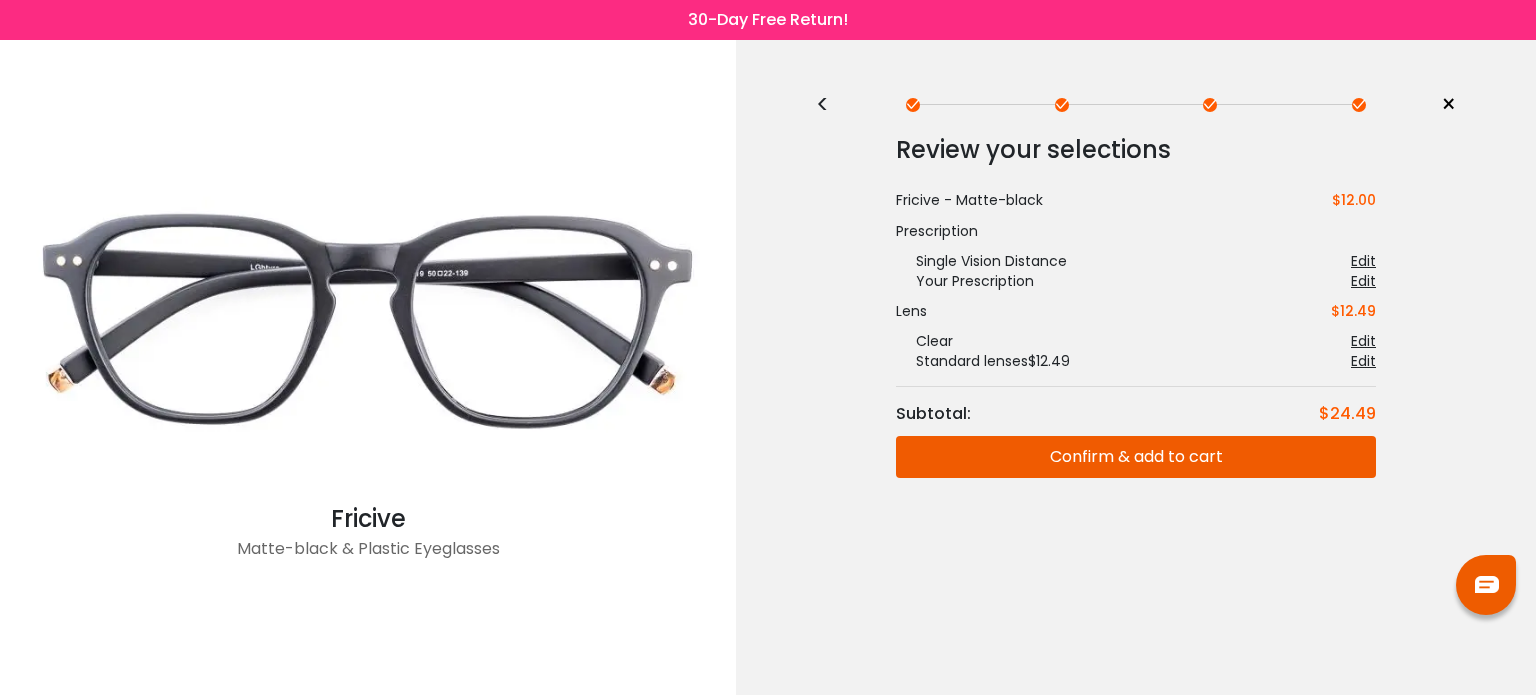 click on "Confirm & add to cart" at bounding box center [1136, 457] 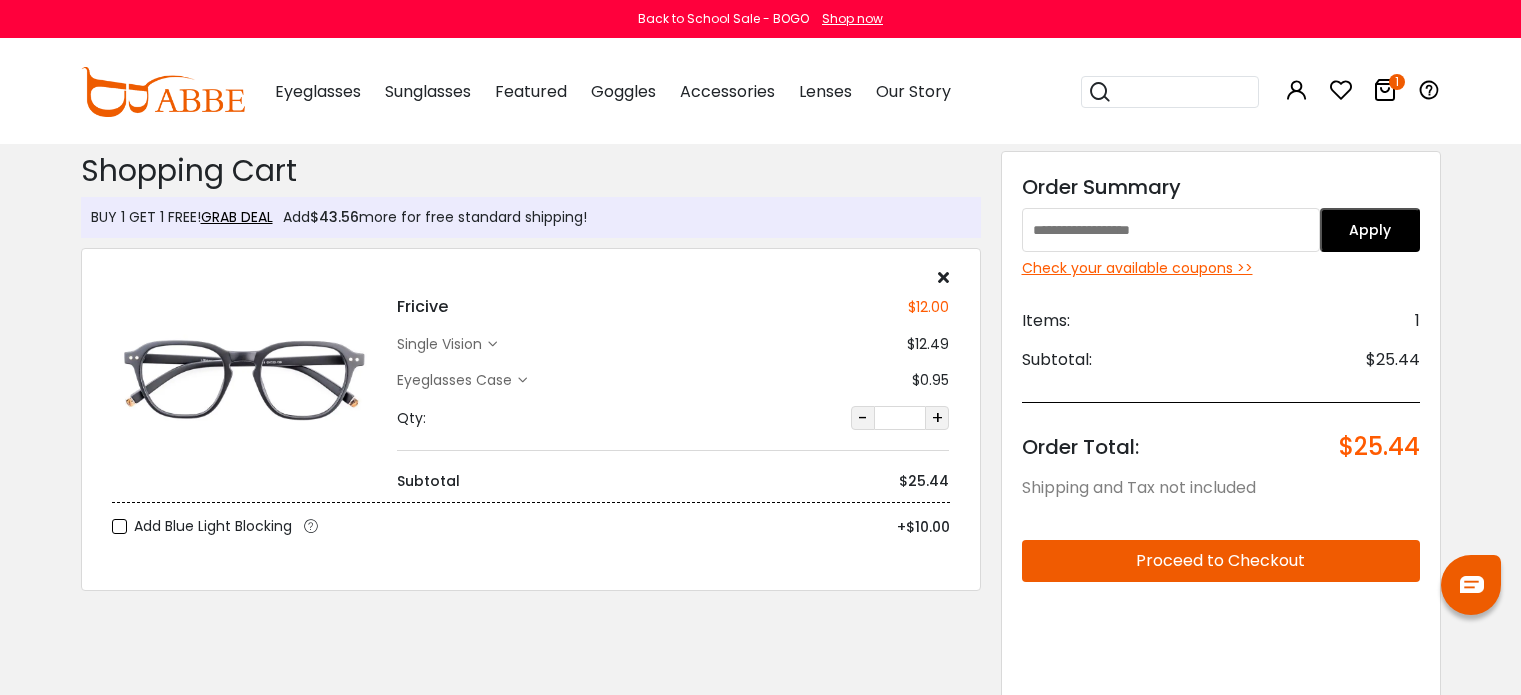 scroll, scrollTop: 0, scrollLeft: 0, axis: both 